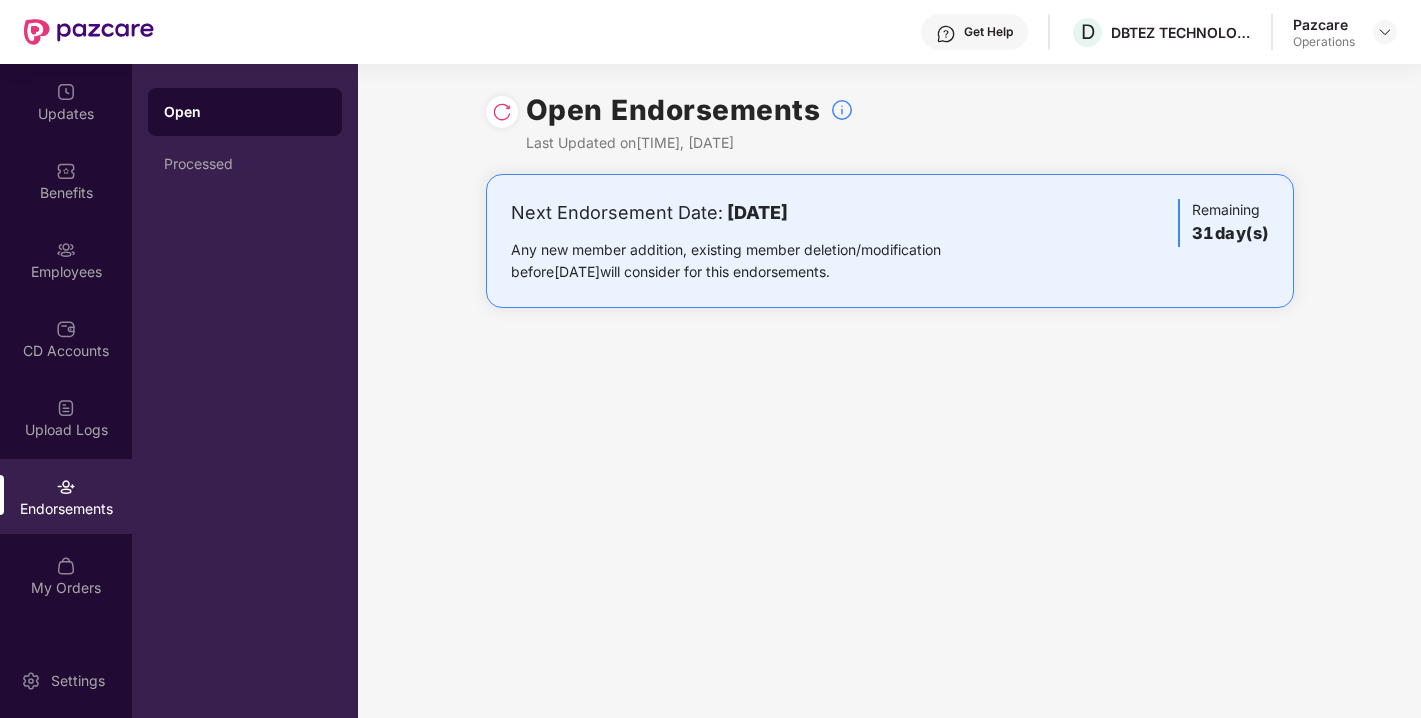 scroll, scrollTop: 0, scrollLeft: 0, axis: both 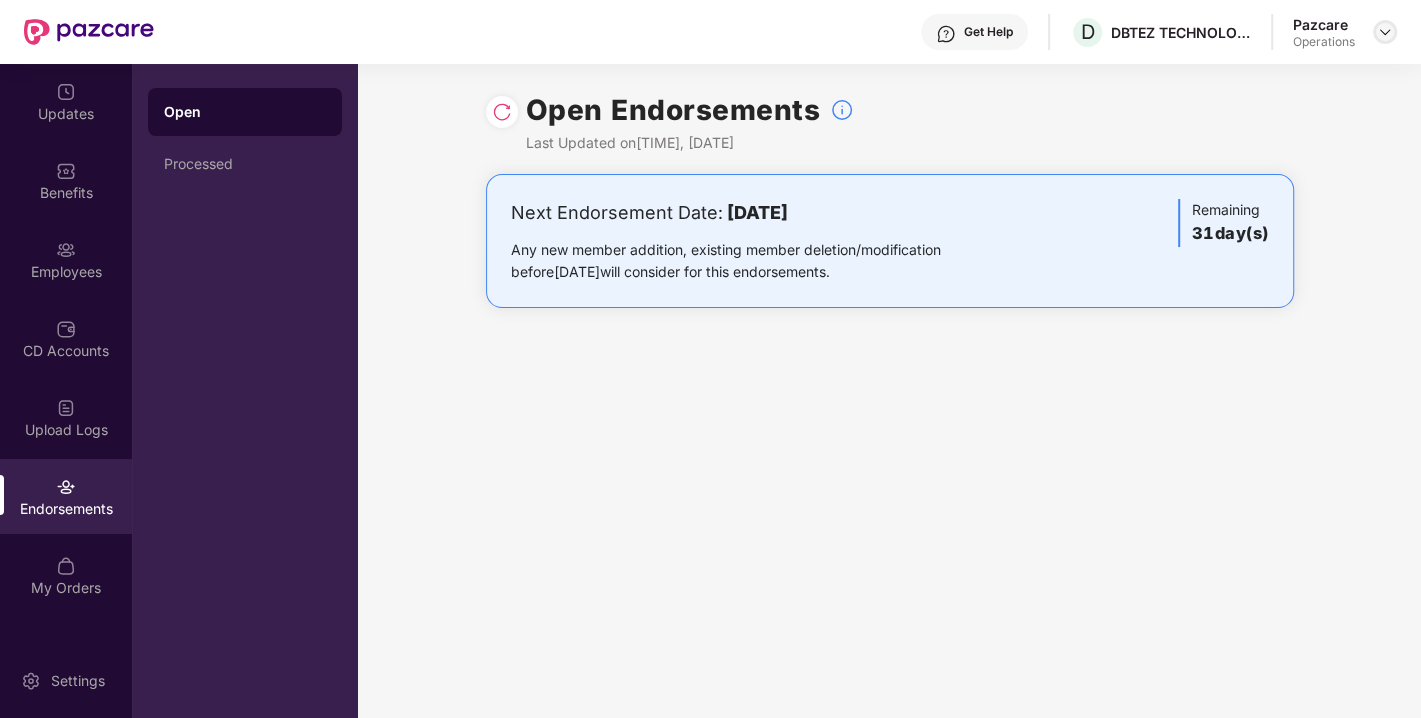 click at bounding box center [1385, 32] 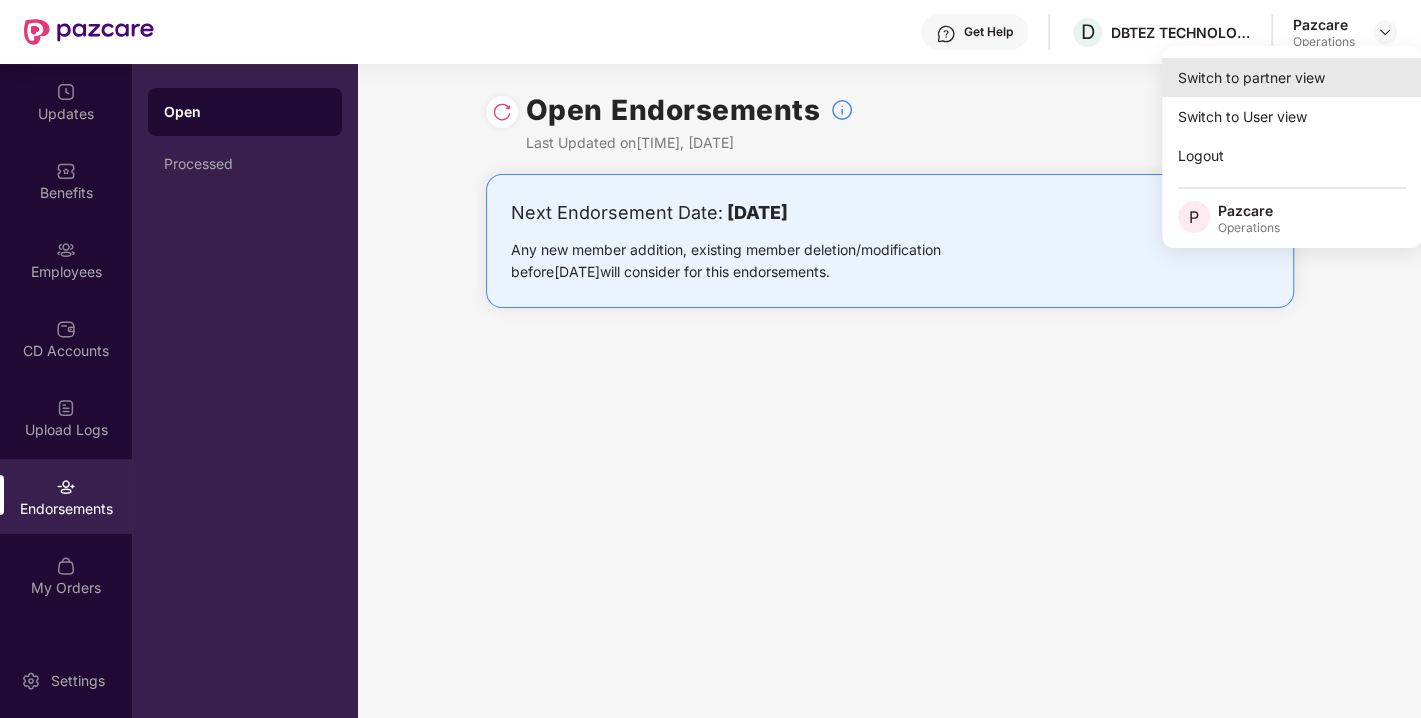 click on "Switch to partner view" at bounding box center [1292, 77] 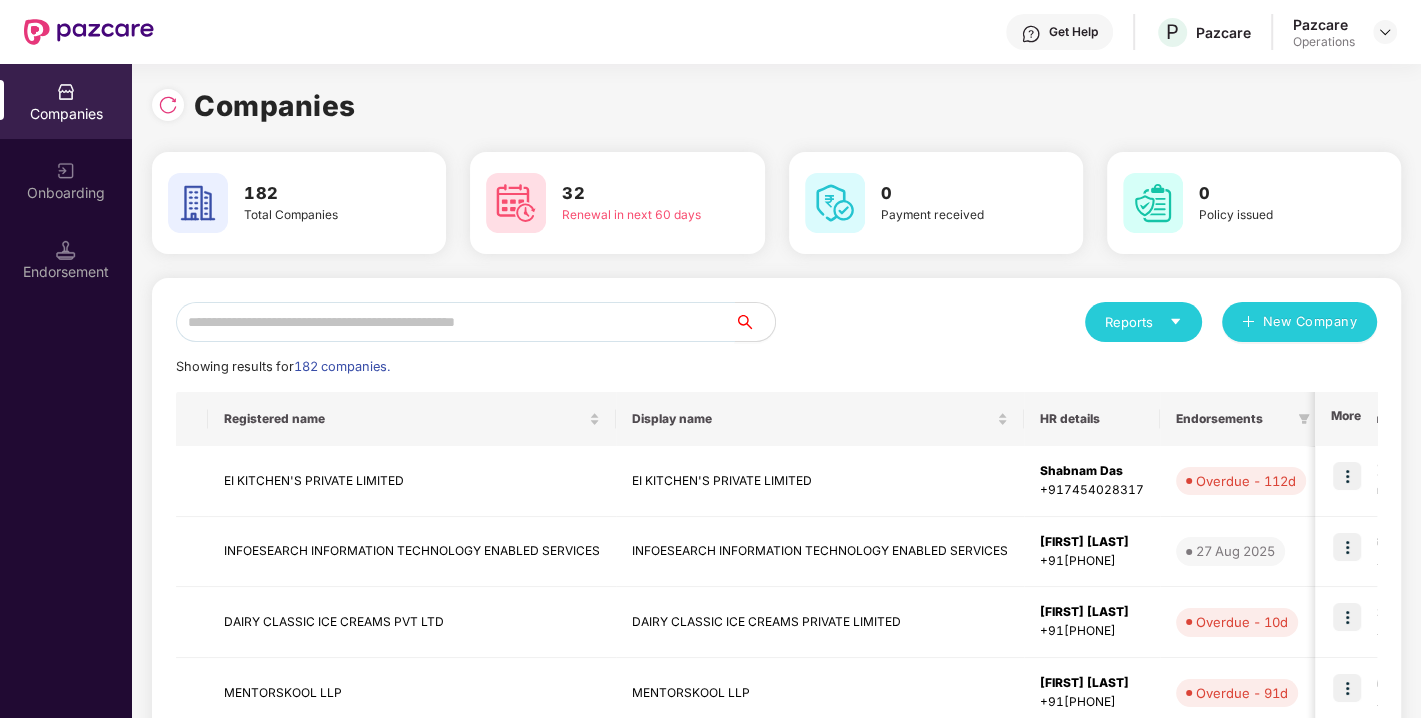 click at bounding box center [455, 322] 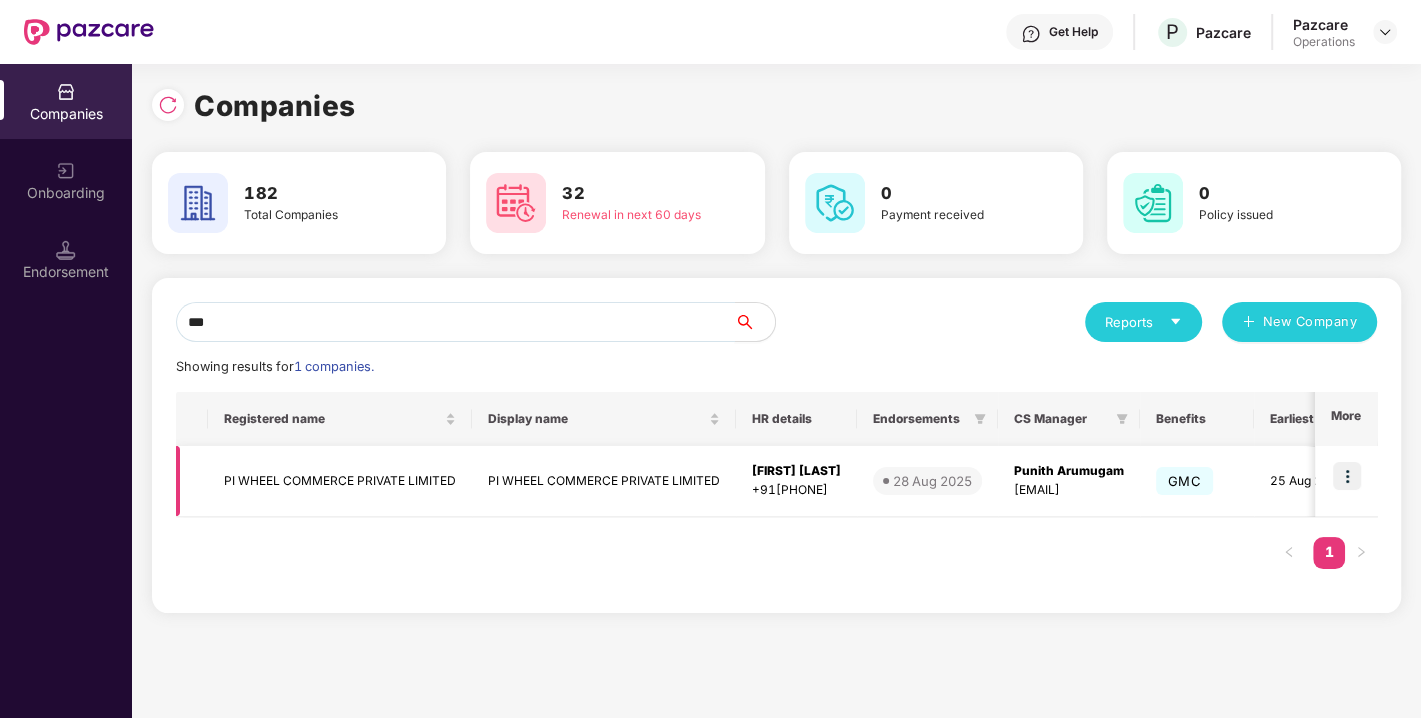 type on "**" 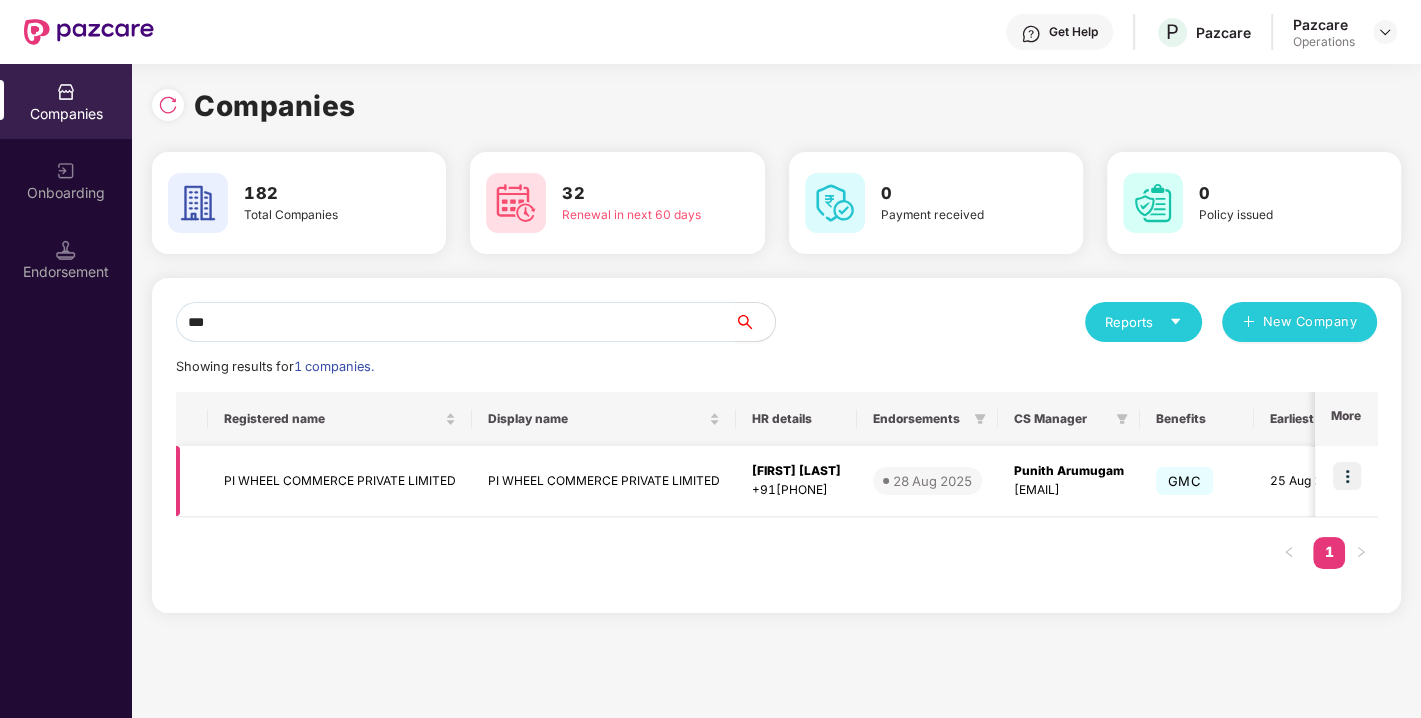 click on "PI WHEEL COMMERCE PRIVATE LIMITED" at bounding box center (340, 481) 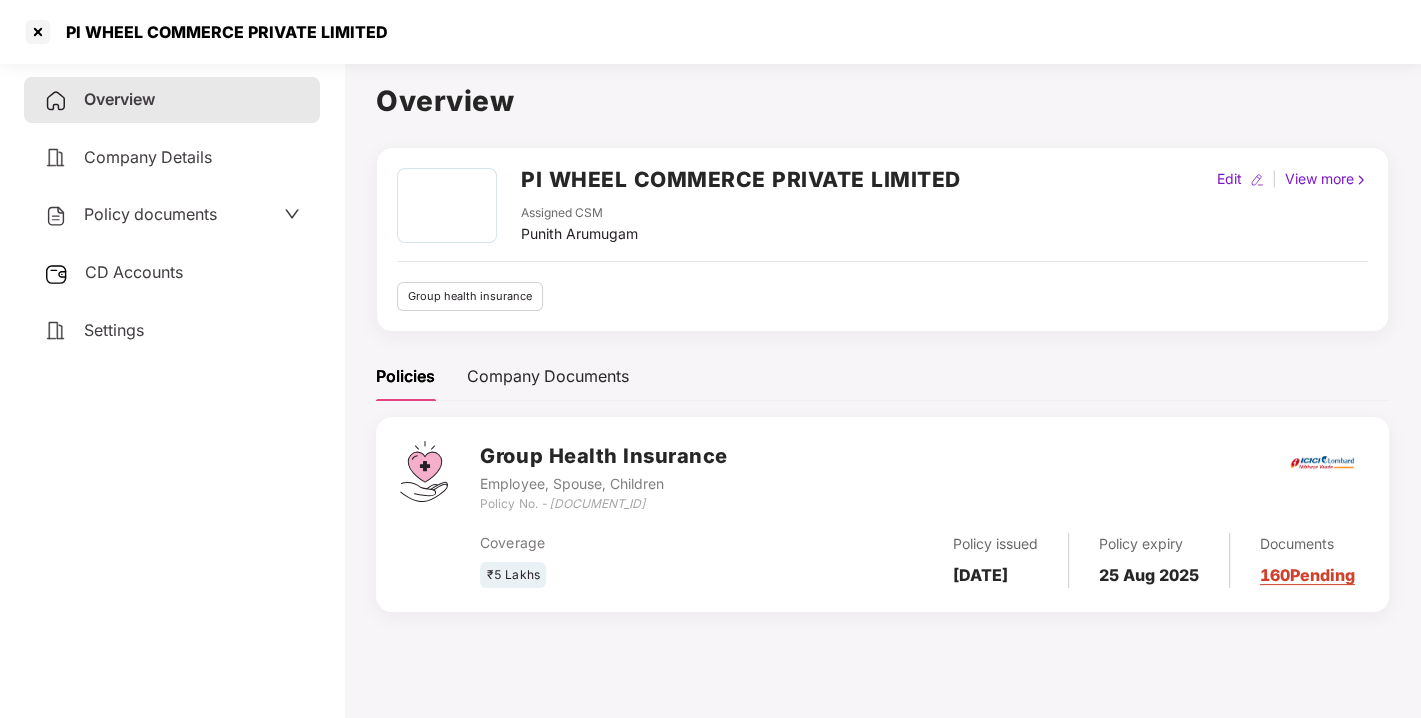 click on "CD Accounts" at bounding box center (134, 272) 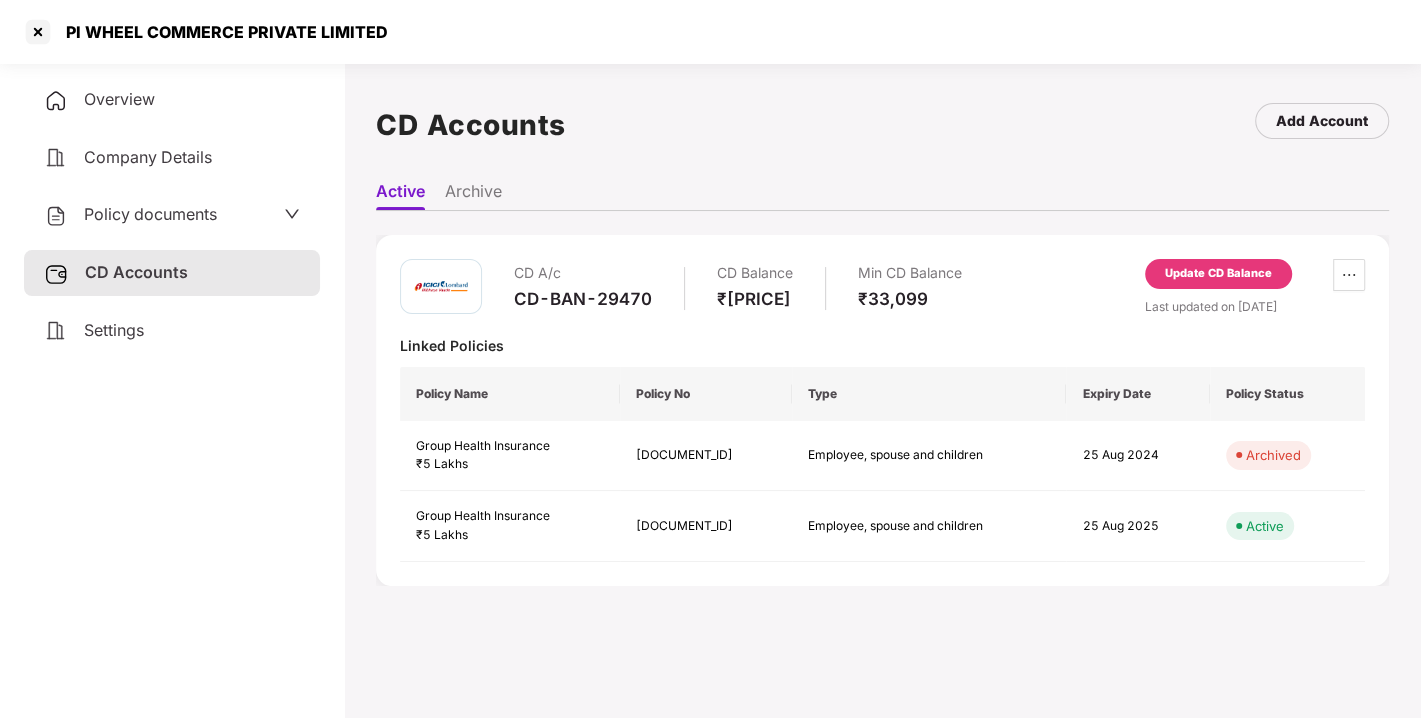 click on "CD-BAN-29470" at bounding box center [583, 299] 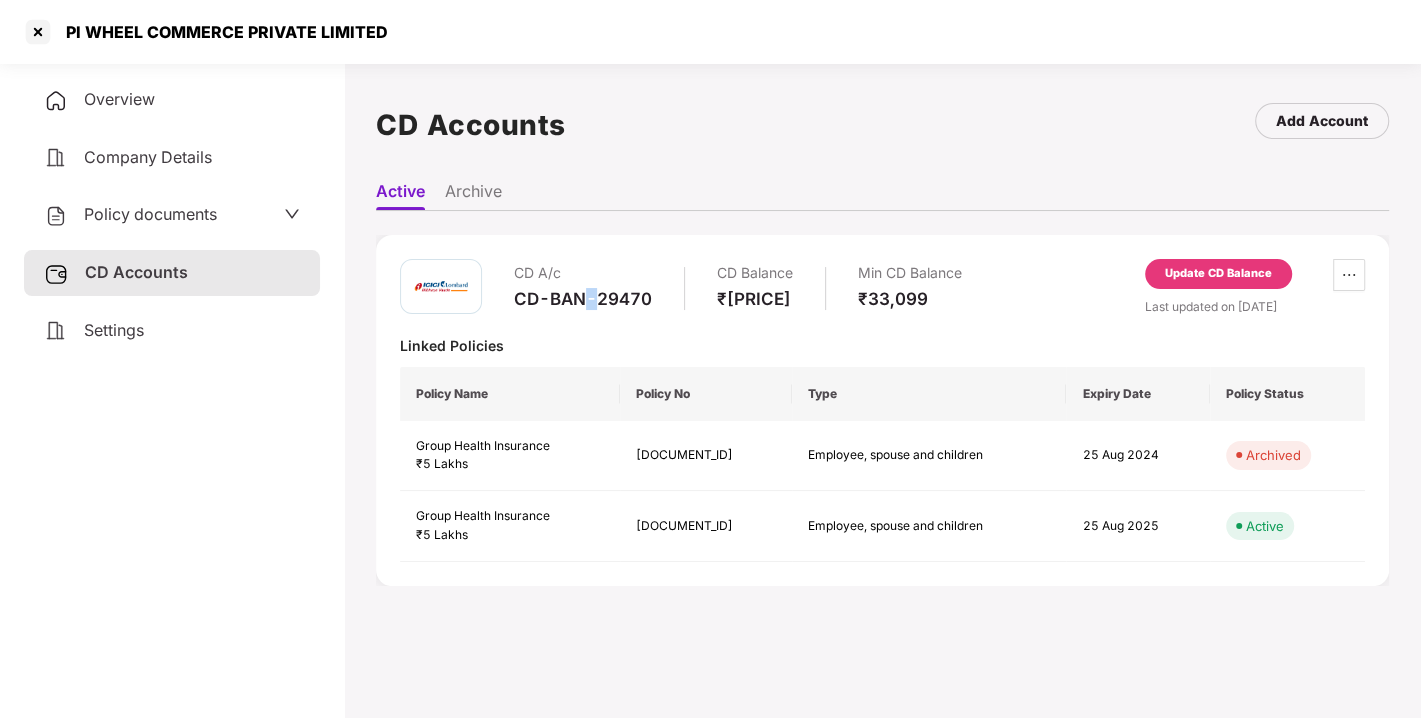 click on "CD-BAN-29470" at bounding box center [583, 299] 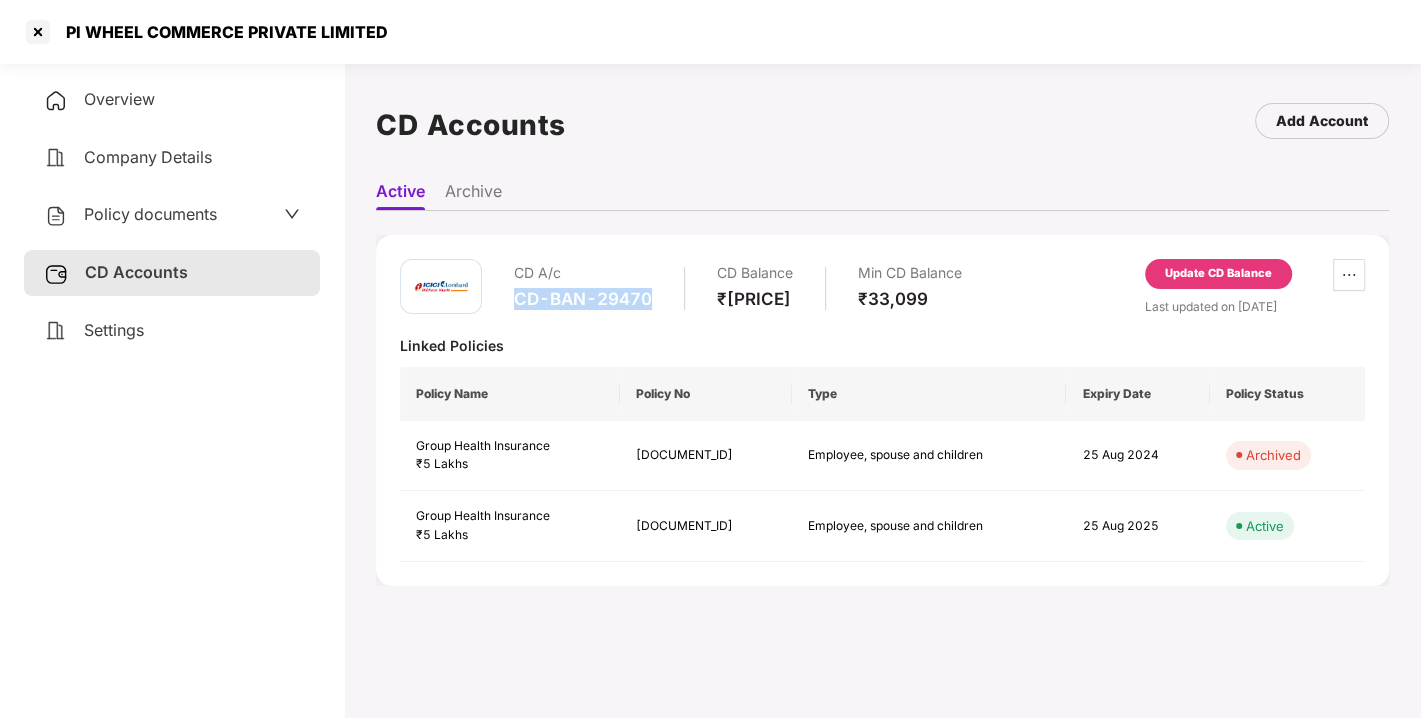 copy on "CD-BAN-29470" 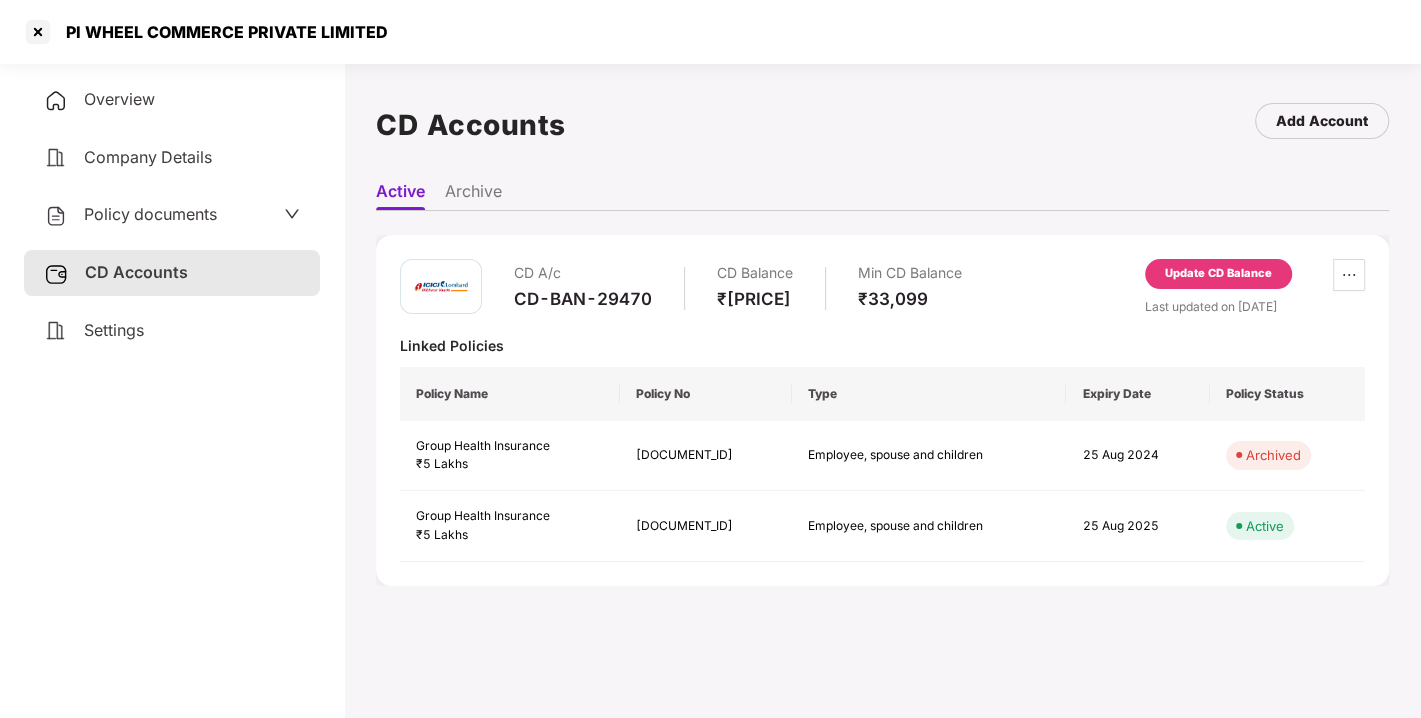 click on "Policy documents" at bounding box center (150, 214) 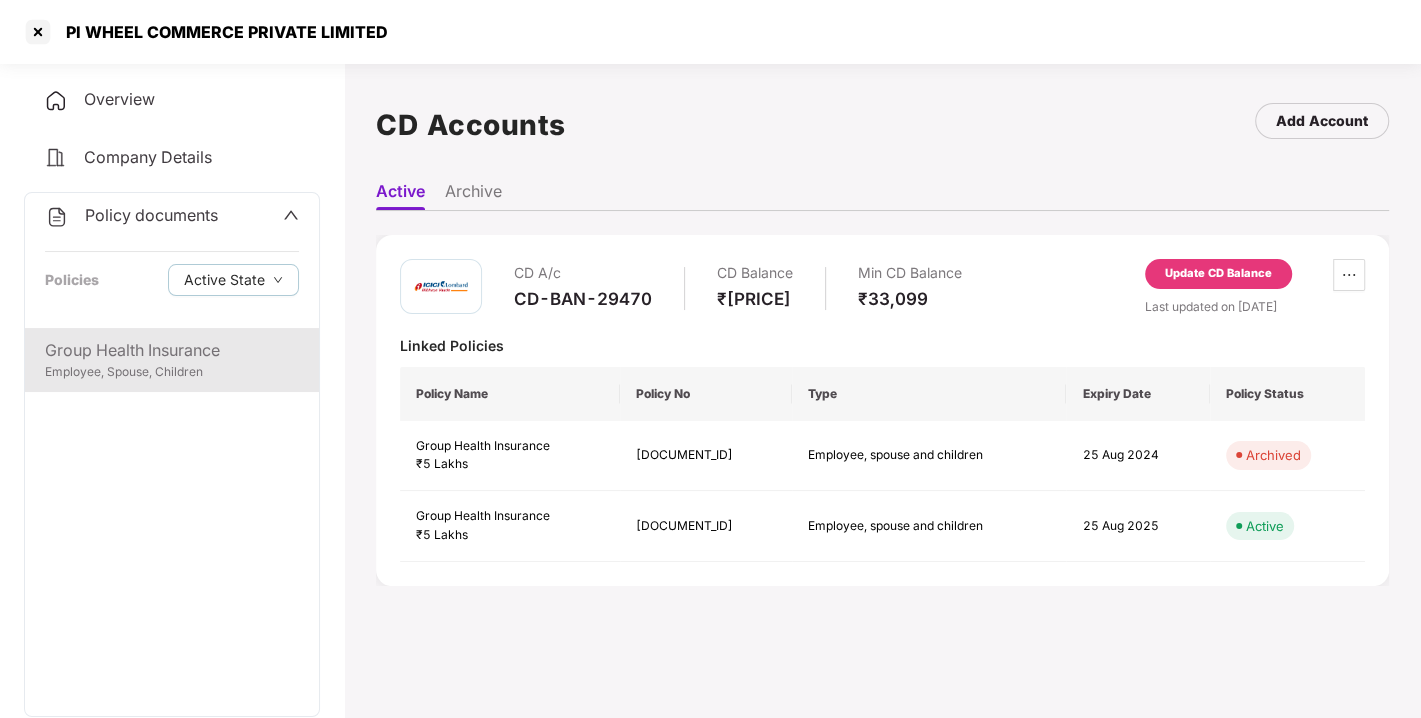 click on "Group Health Insurance Employee, Spouse, Children" at bounding box center (172, 360) 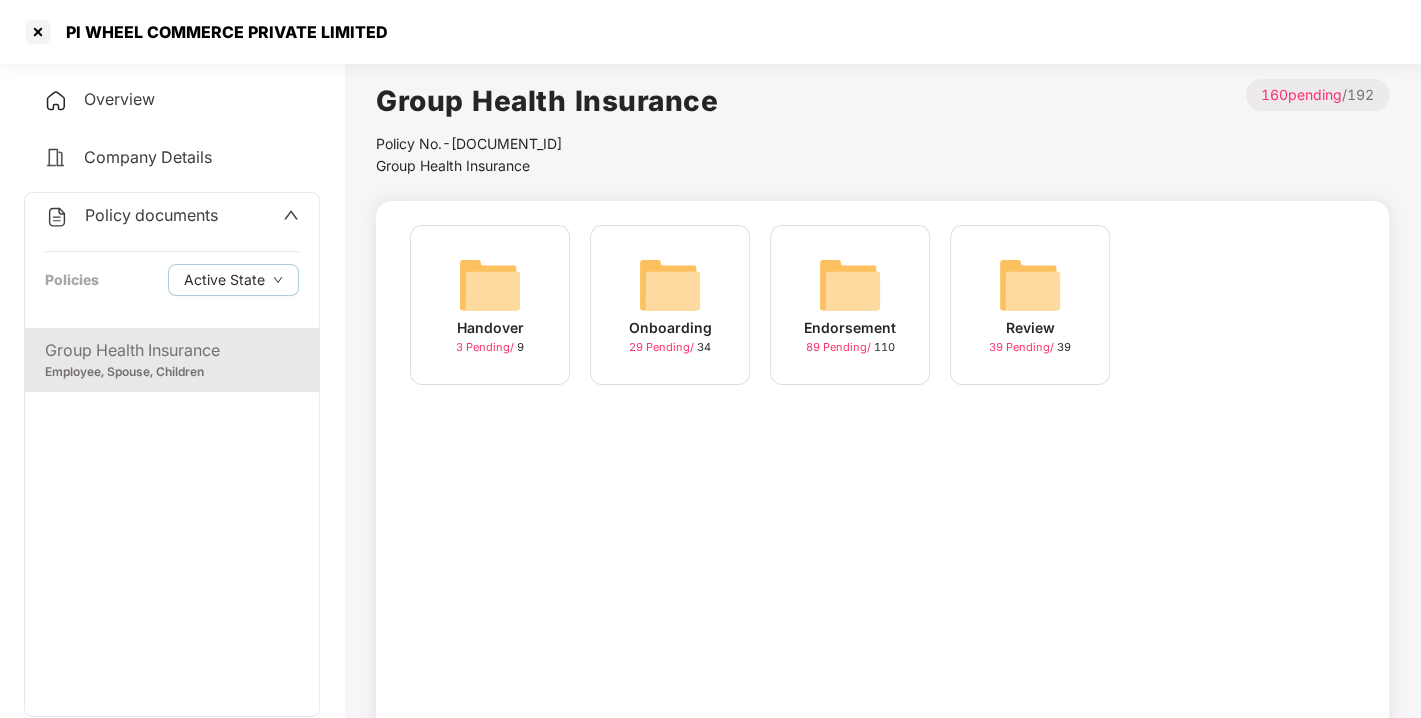 click on "Policy documents" at bounding box center (151, 215) 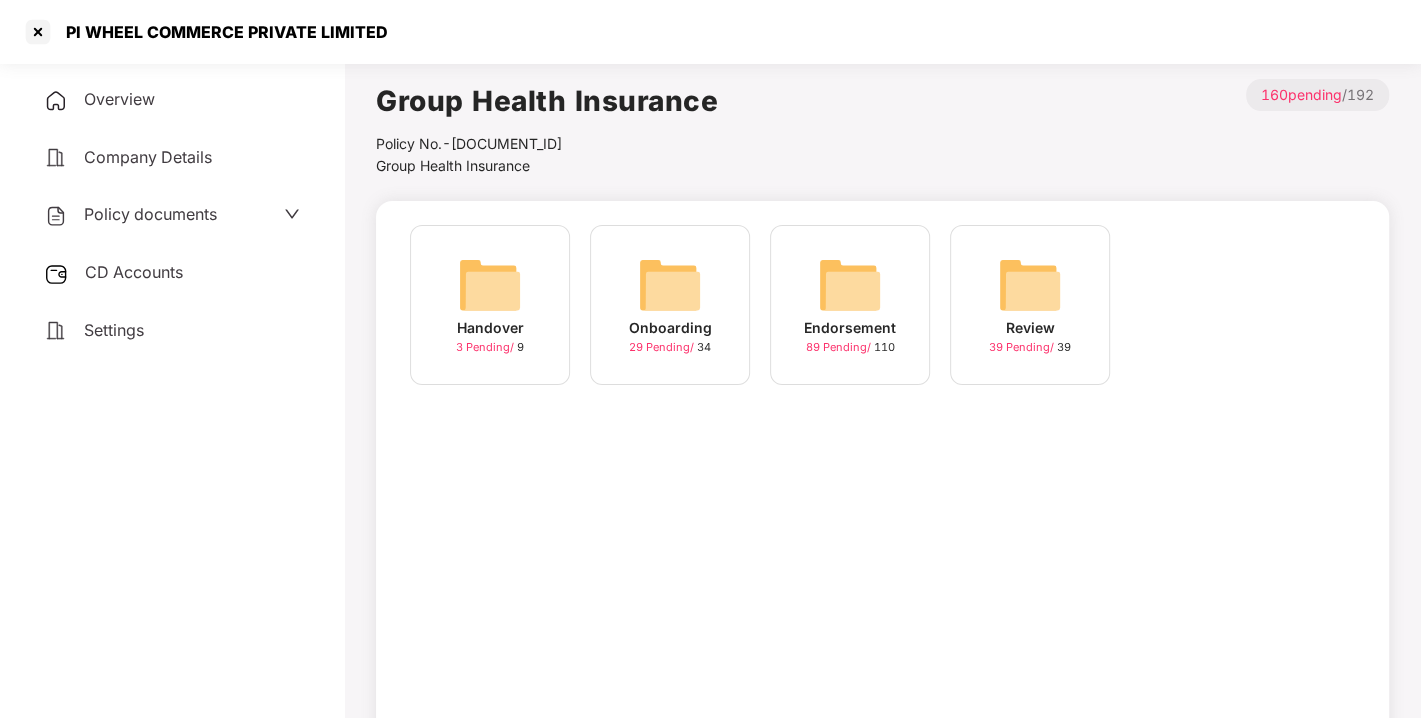 click on "CD Accounts" at bounding box center [172, 273] 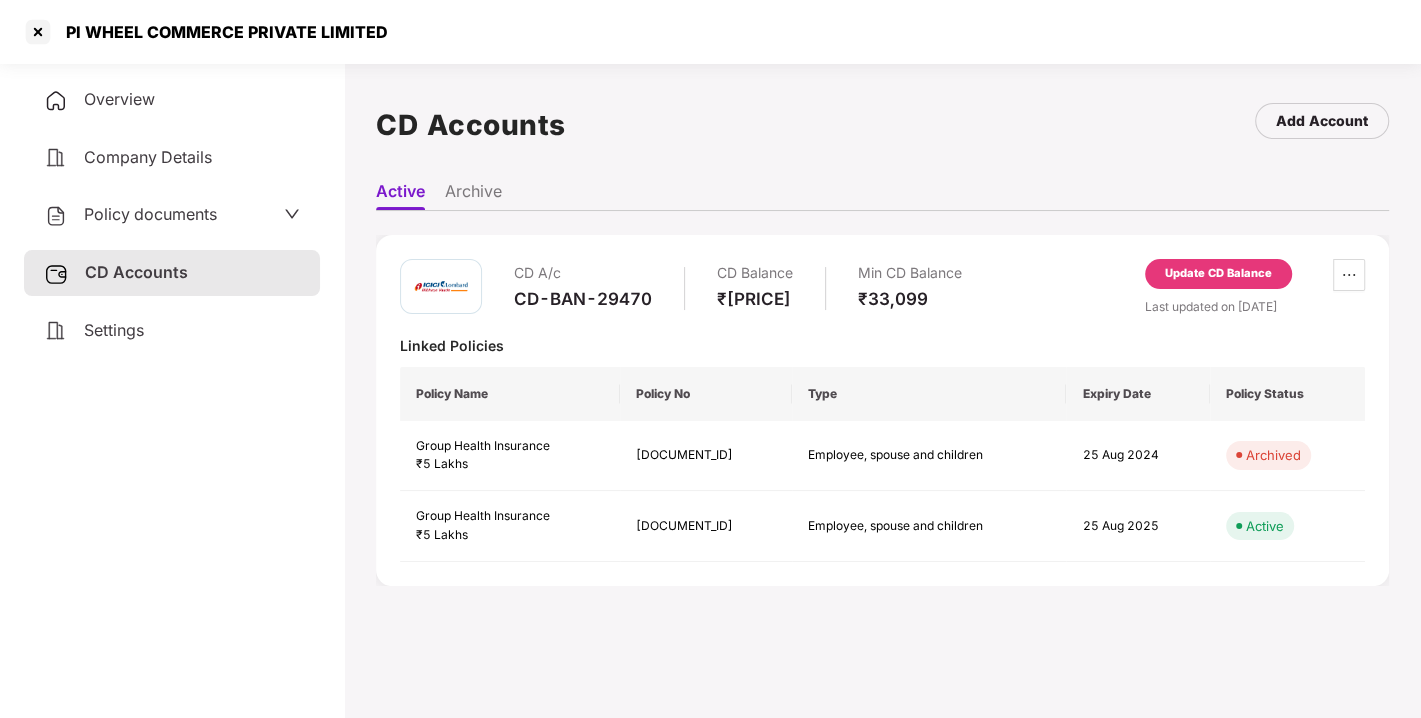 click on "Policy documents" at bounding box center [150, 214] 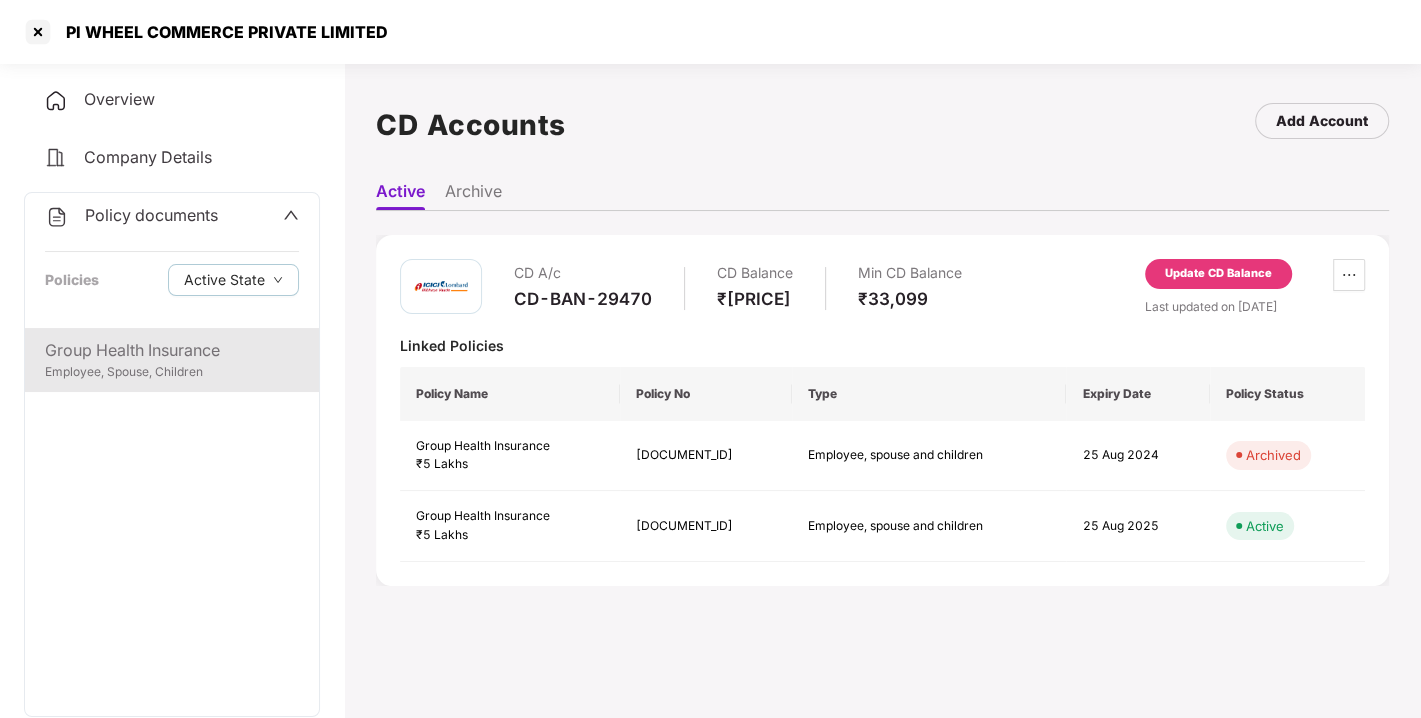 click on "Group Health Insurance Employee, Spouse, Children" at bounding box center [172, 360] 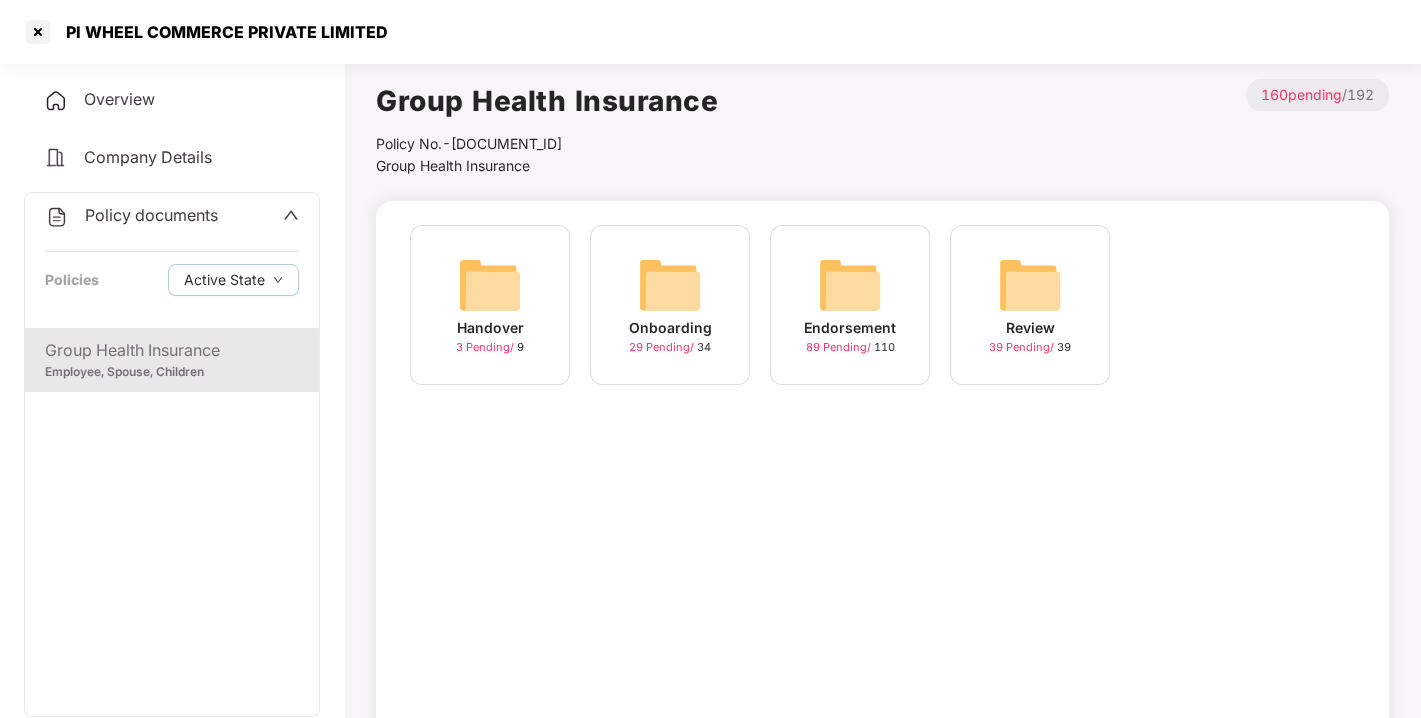 click at bounding box center (850, 285) 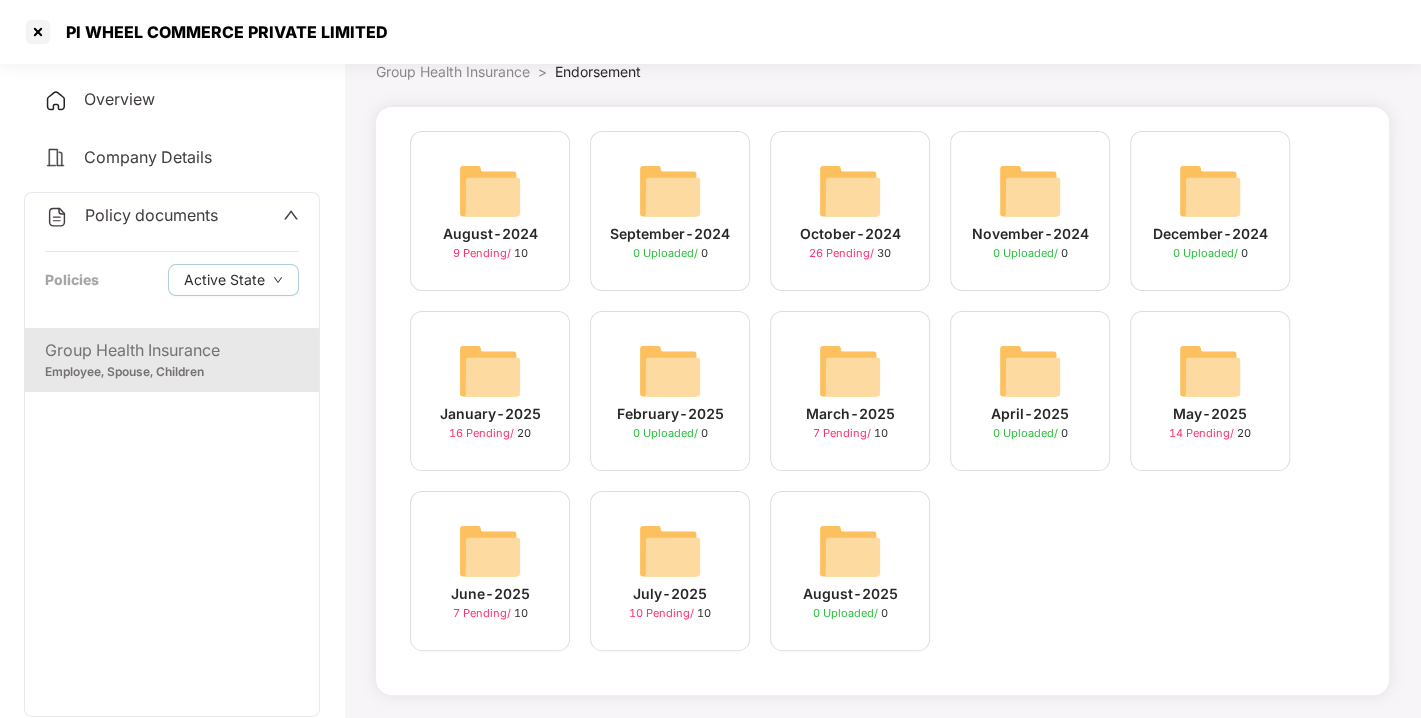 click at bounding box center [670, 551] 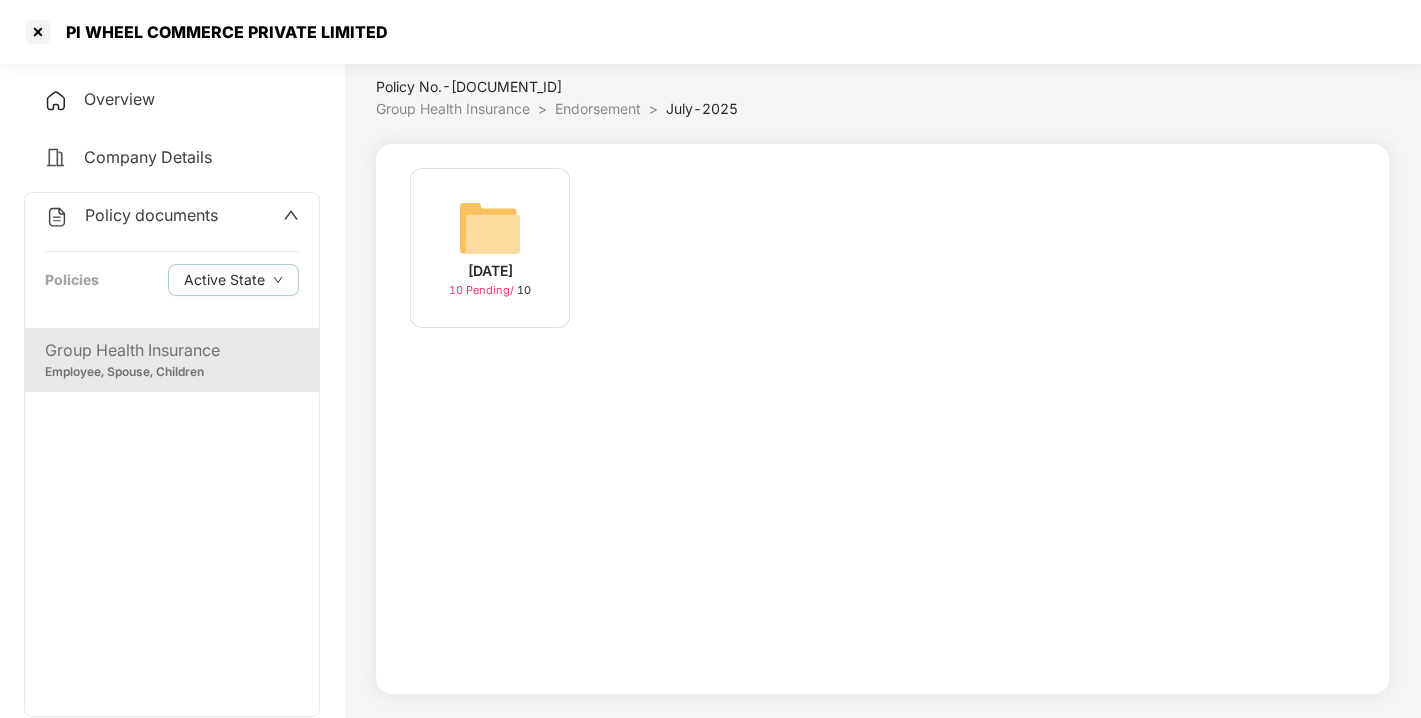 click on "[DATE]" at bounding box center (490, 271) 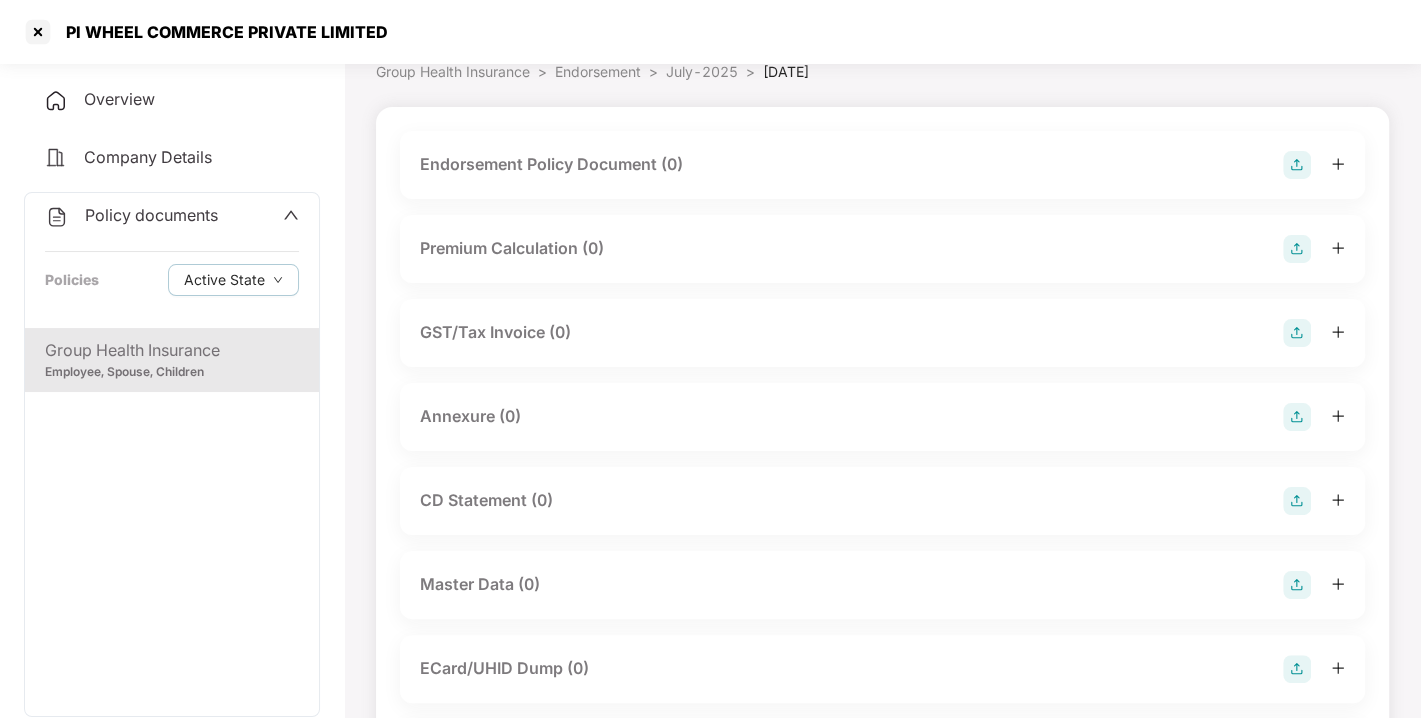 click at bounding box center (1297, 165) 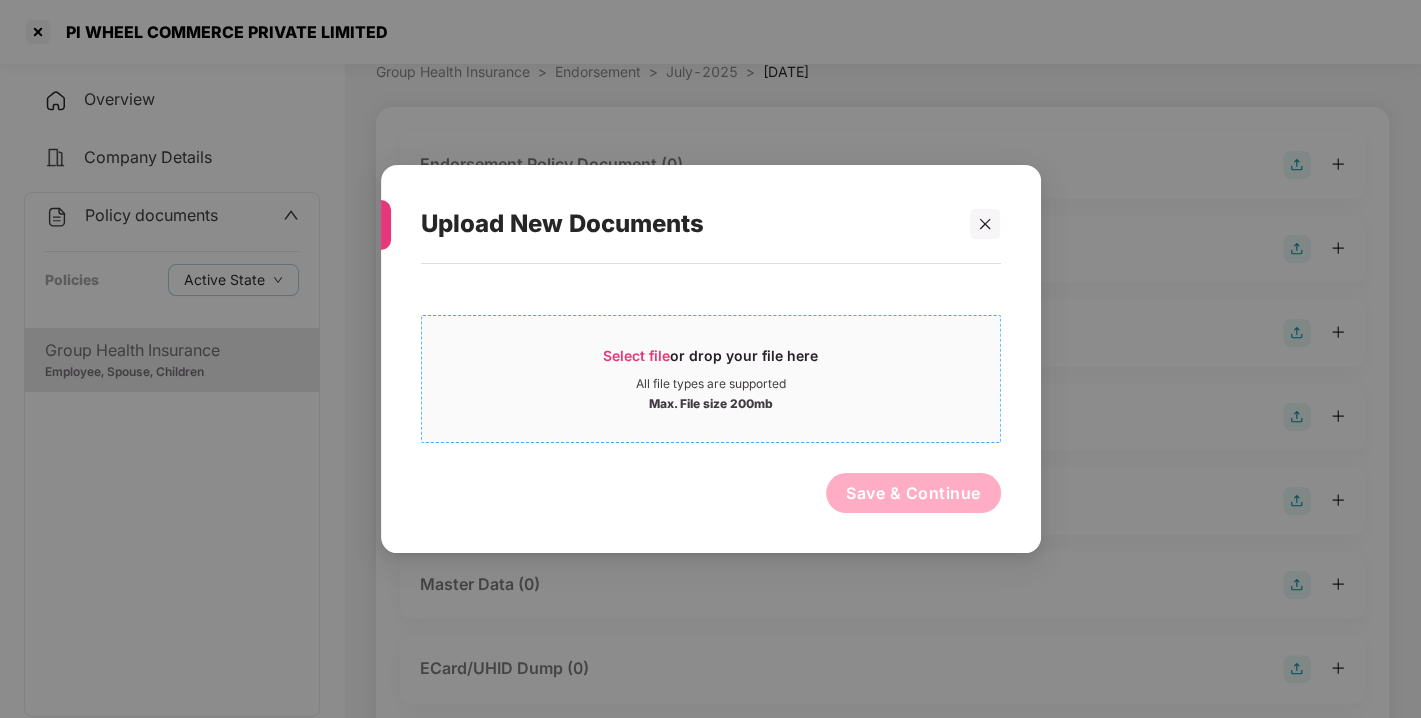 click on "Select file  or drop your file here" at bounding box center [710, 361] 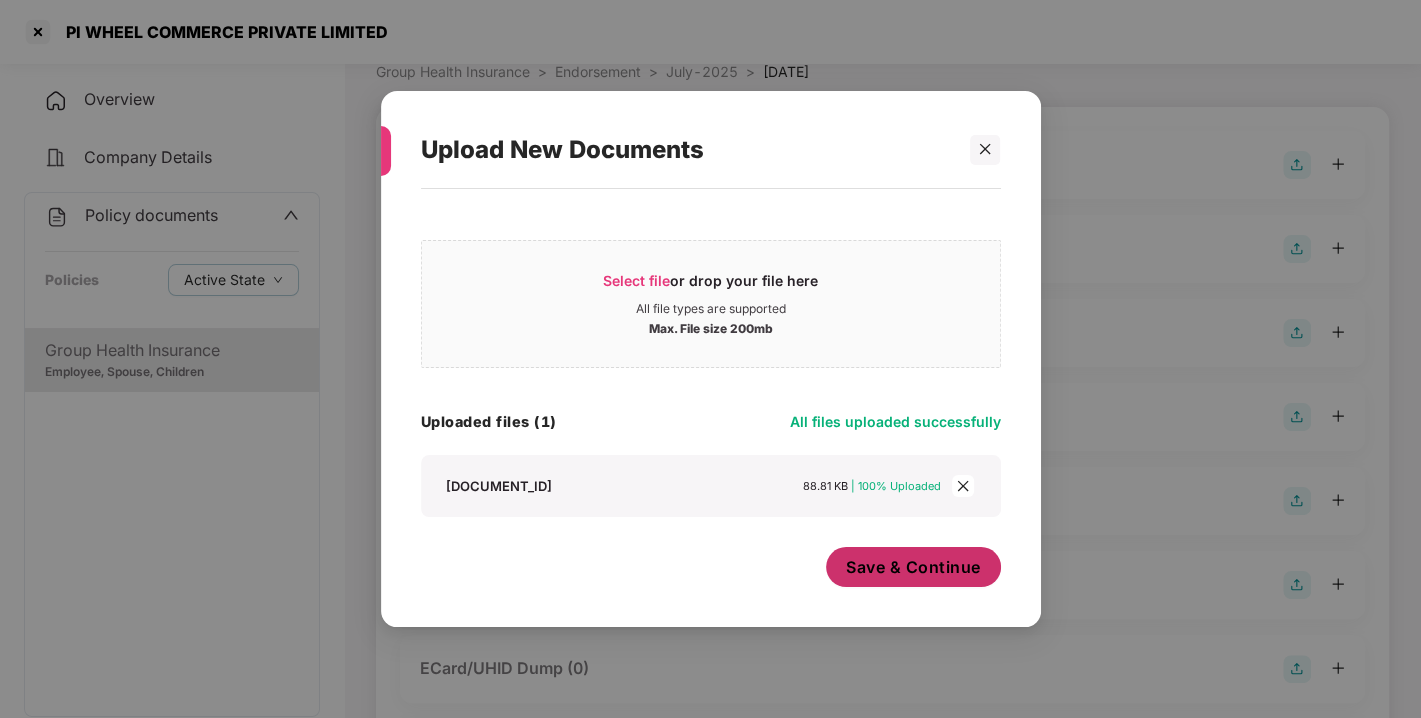 click on "Save & Continue" at bounding box center [913, 567] 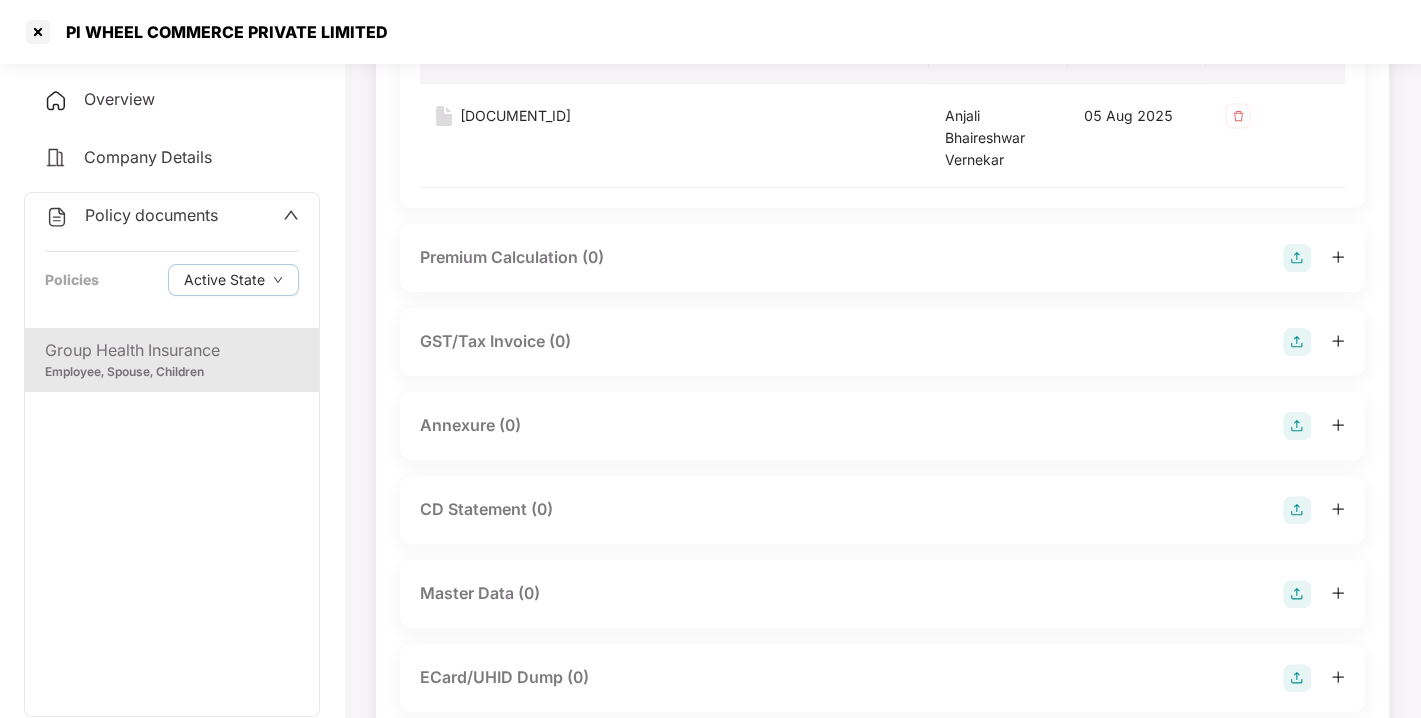 scroll, scrollTop: 269, scrollLeft: 0, axis: vertical 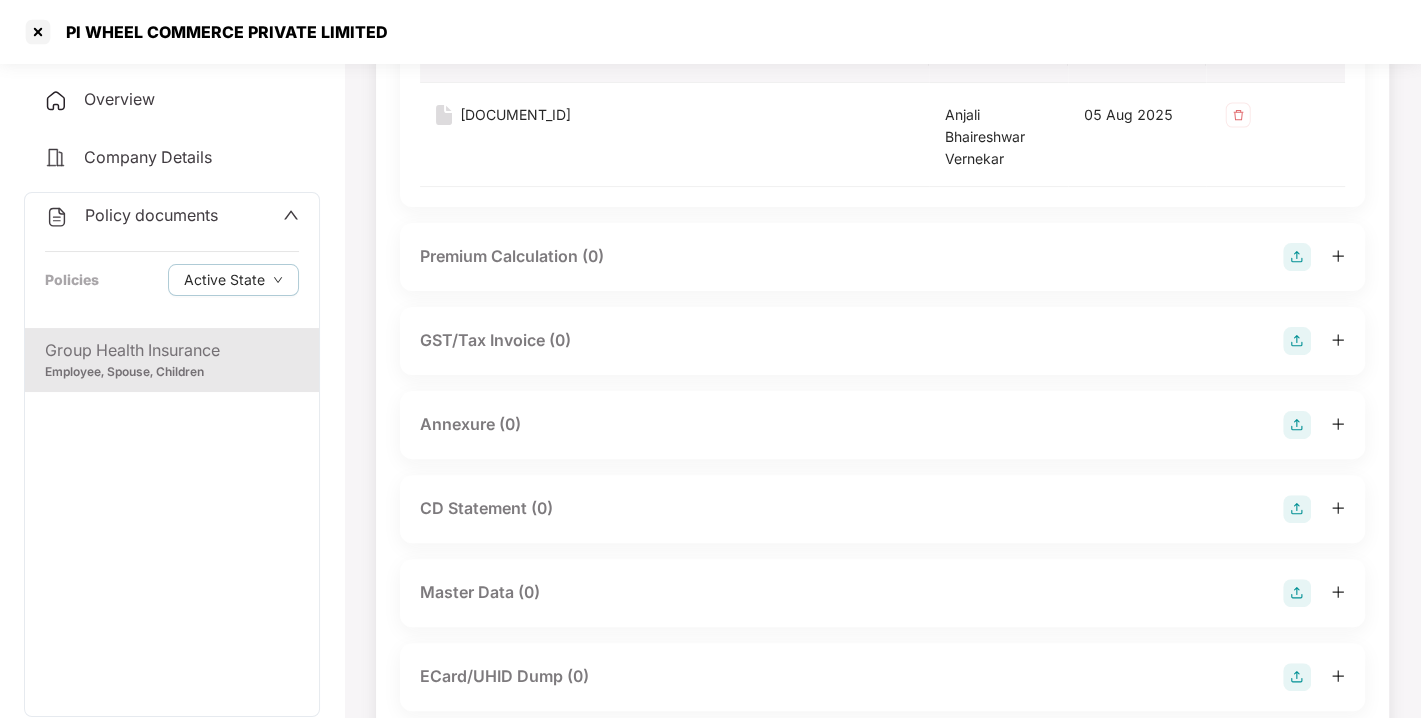 click at bounding box center (1297, 425) 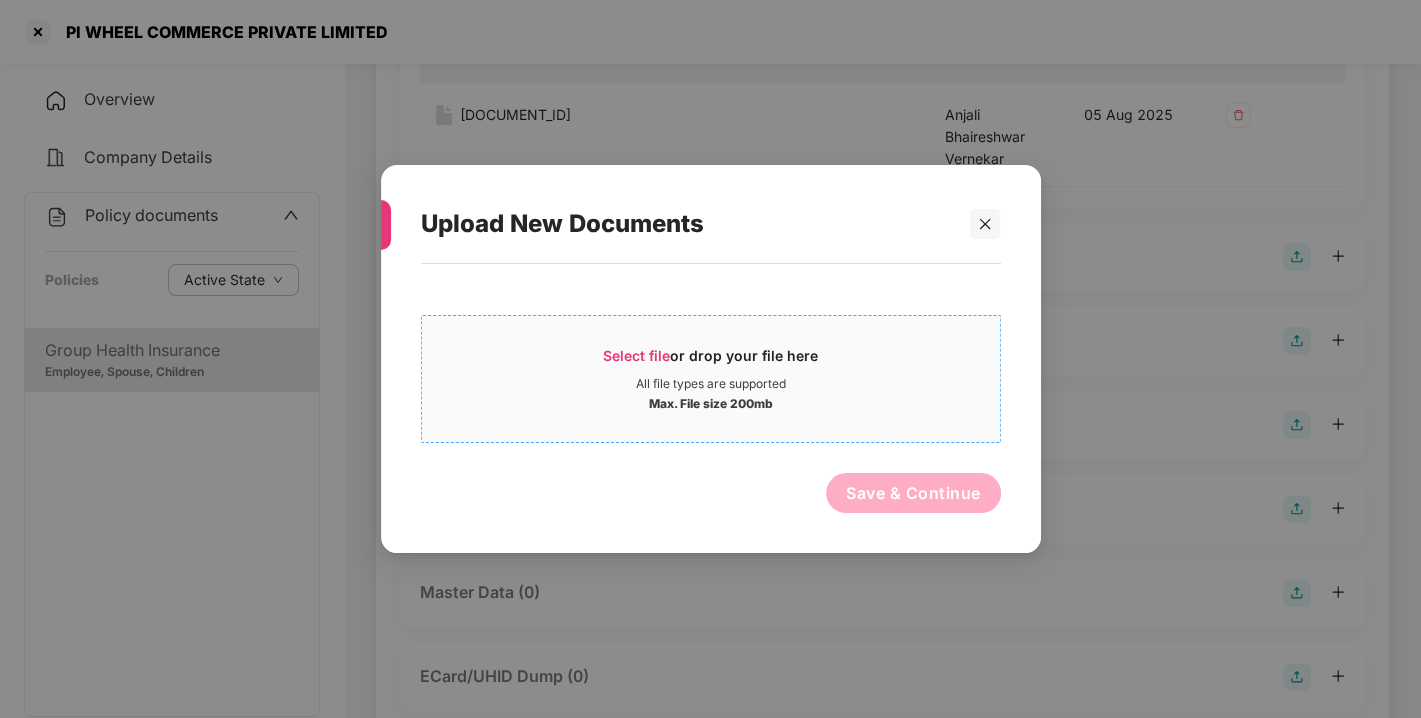 click on "Select file  or drop your file here All file types are supported Max. File size 200mb" at bounding box center [711, 379] 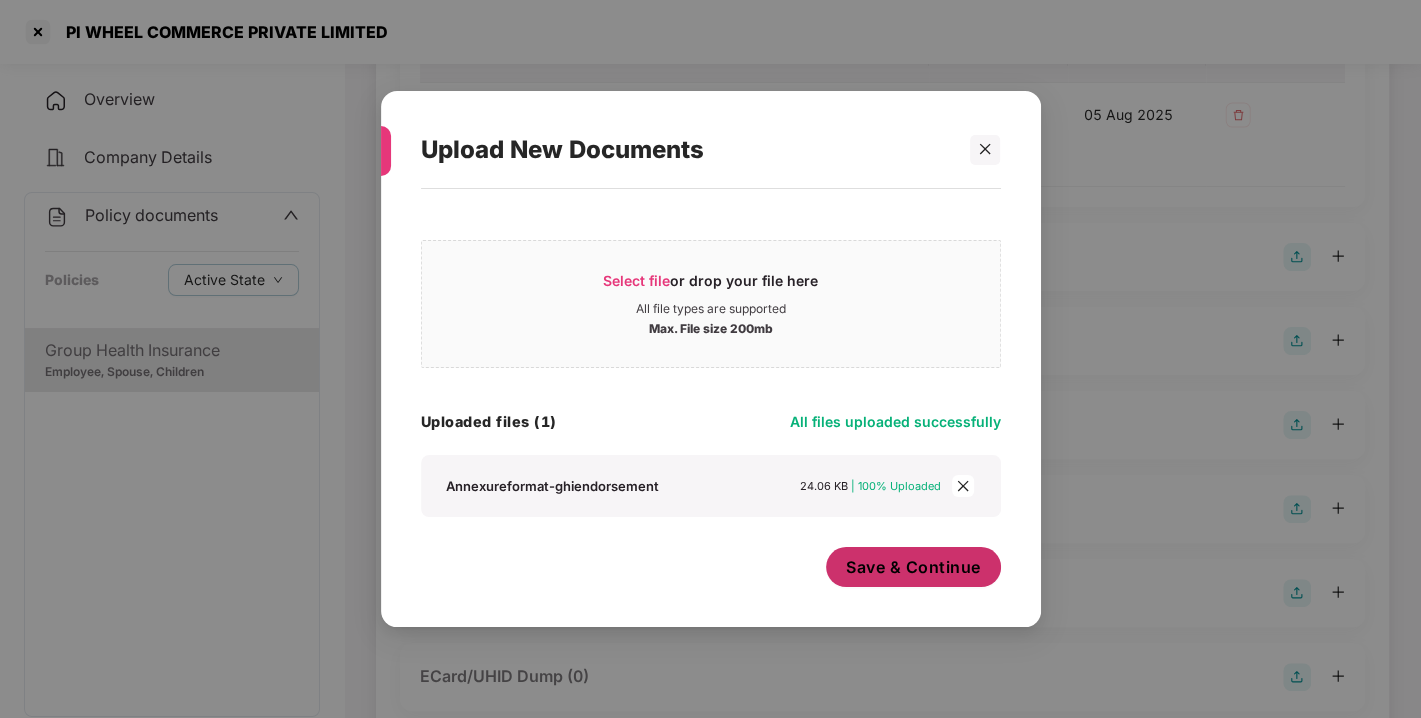 click on "Save & Continue" at bounding box center (913, 567) 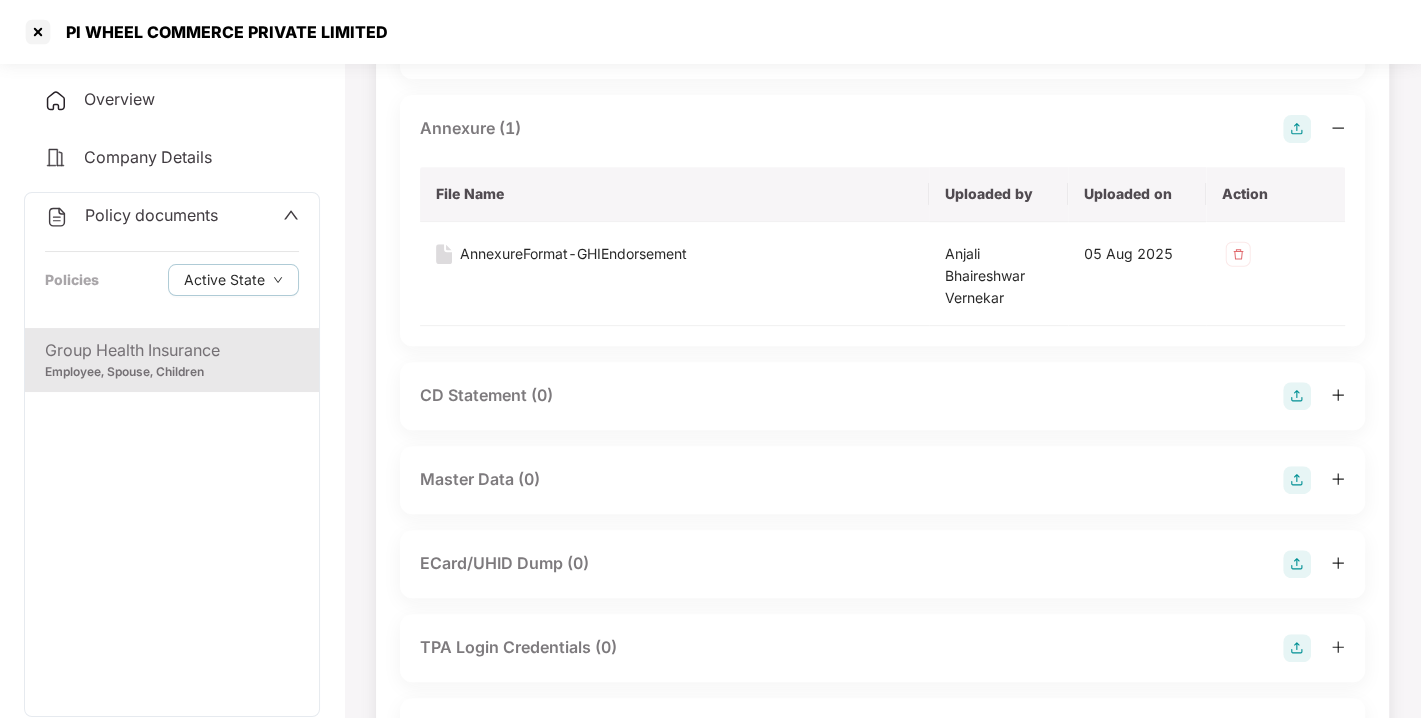 scroll, scrollTop: 565, scrollLeft: 0, axis: vertical 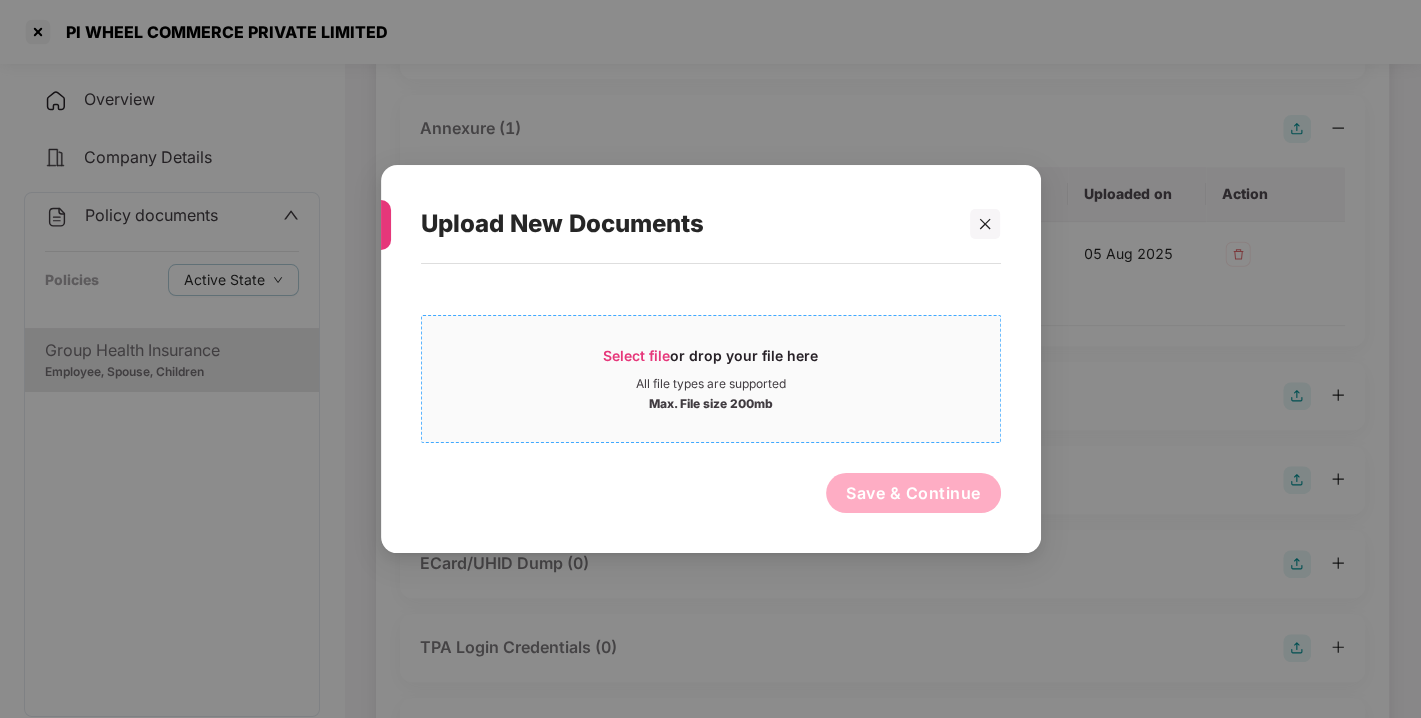 click on "Select file  or drop your file here" at bounding box center [710, 361] 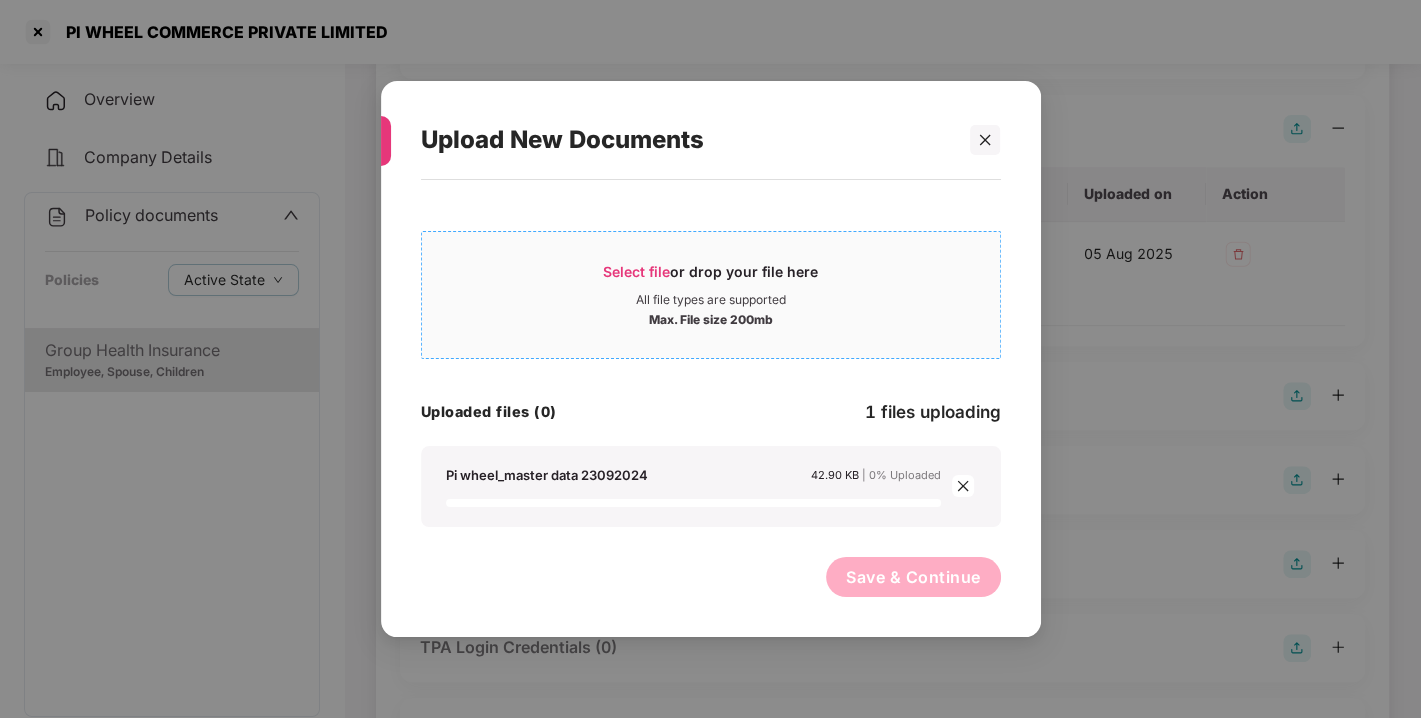 click on "Pi wheel_master data 23092024 42.90 KB    | 0% Uploaded" 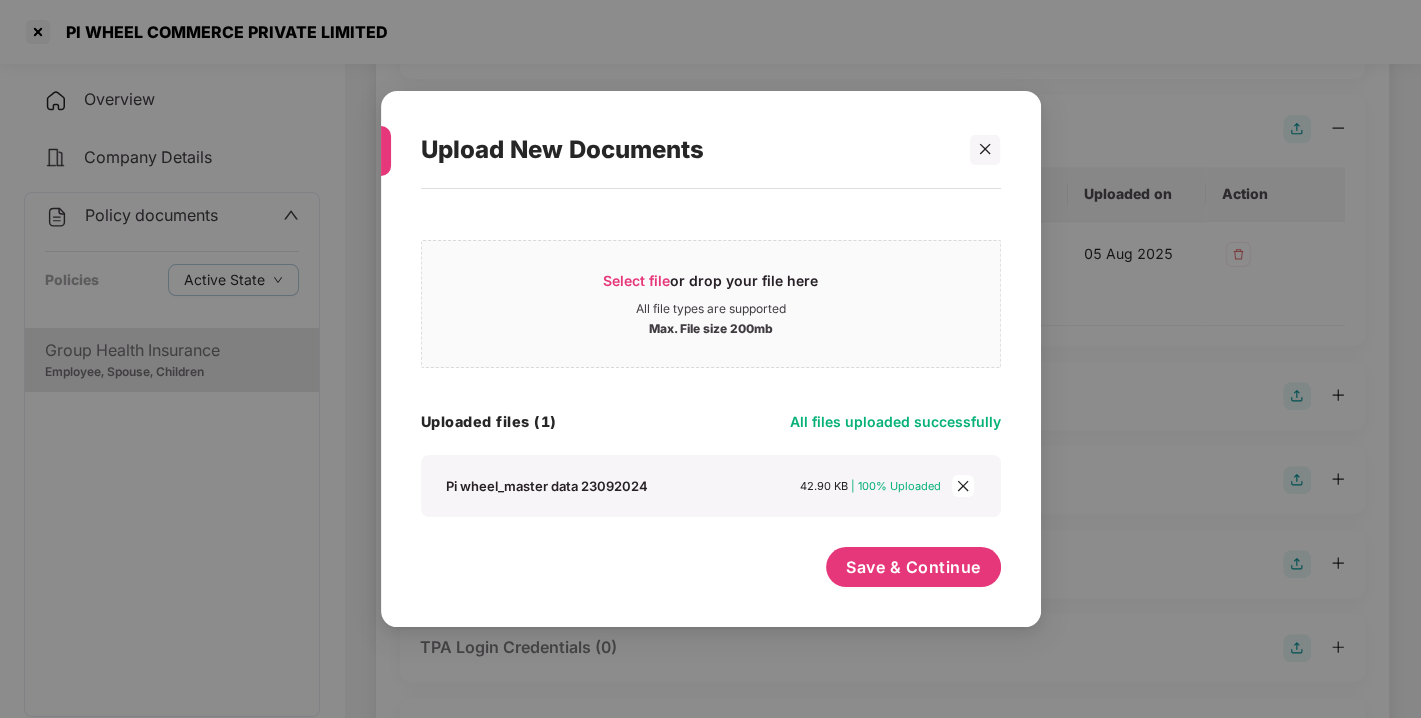 click on "Uploaded files (1) All files uploaded successfully" at bounding box center [711, 421] 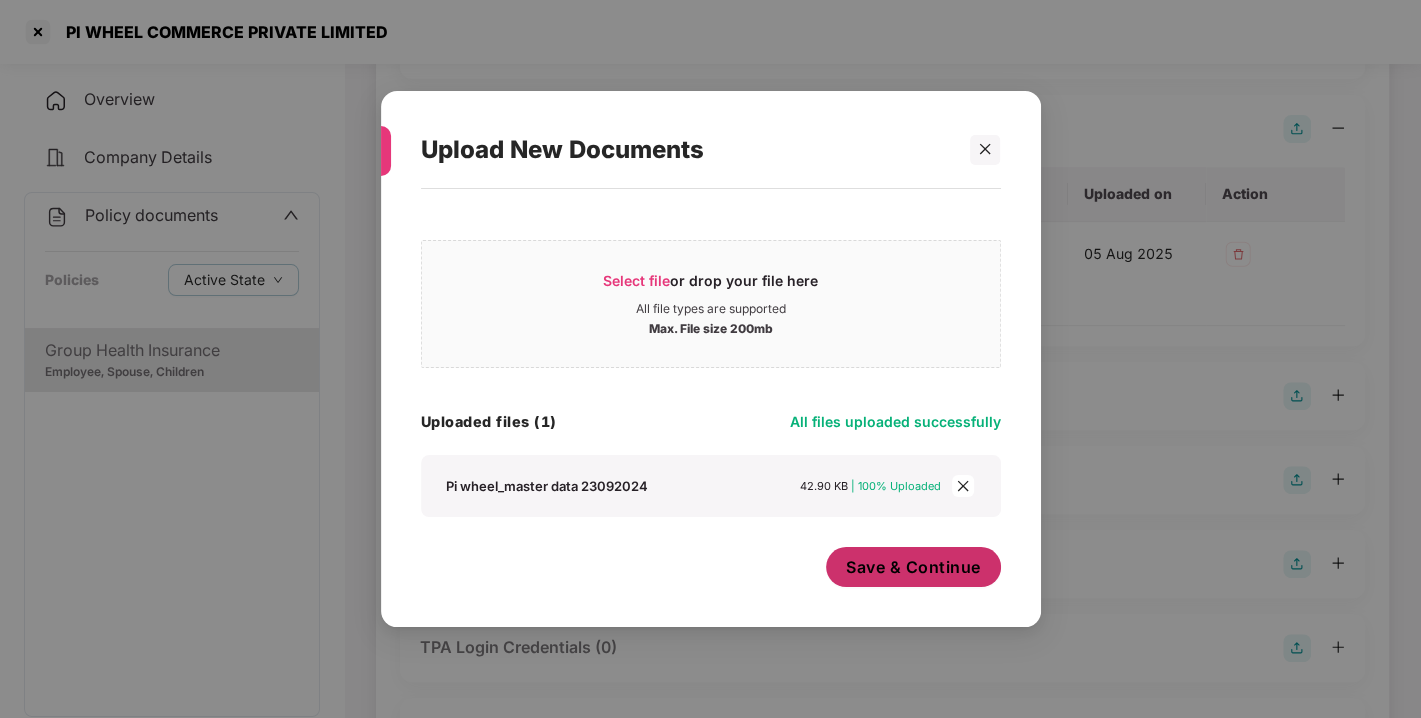 click on "Save & Continue" at bounding box center (913, 567) 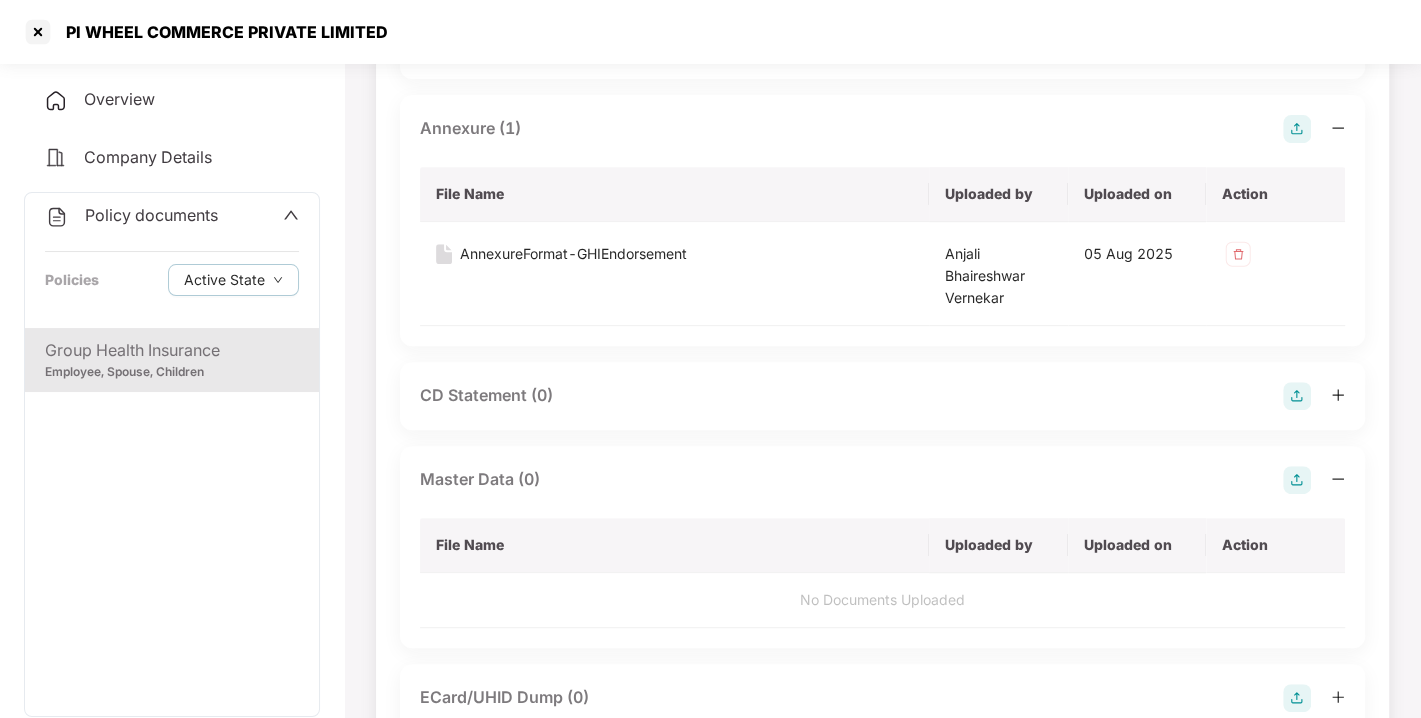 click on "PI WHEEL COMMERCE PRIVATE LIMITED   Overview   Company Details   Policy documents Policies Active State  Group Health Insurance Employee, Spouse, Children   CD Accounts   Settings Group Health Insurance Policy No.-  [DOCUMENT_ID] Group Health Insurance > Endorsement > July-2025 > 29-Jul-2025 14:34:40 > 8  pending  /  10 Endorsement Policy Document (1) File Name Uploaded by Uploaded on Action [DOCUMENT_ID] [FIRST] [LAST] 05 Aug 2025 1 Premium Calculation (0) GST/Tax Invoice (0) Annexure (1) File Name Uploaded by Uploaded on Action AnnexureFormat-GHIEndorsement [FIRST] [LAST] 05 Aug 2025 1 CD Statement (0) Master Data (0) File Name Uploaded by Uploaded on Action No Documents Uploaded ECard/UHID Dump (0) TPA Login Credentials (0) Active Data - TPA (0) Active Data - Insurer (0) Upload New Documents Select file  or drop your file here All file types are supported Max. File size 200mb [DOCUMENT_ID].pdf  Save & Continue Upload New Documents Select file" at bounding box center [710, -206] 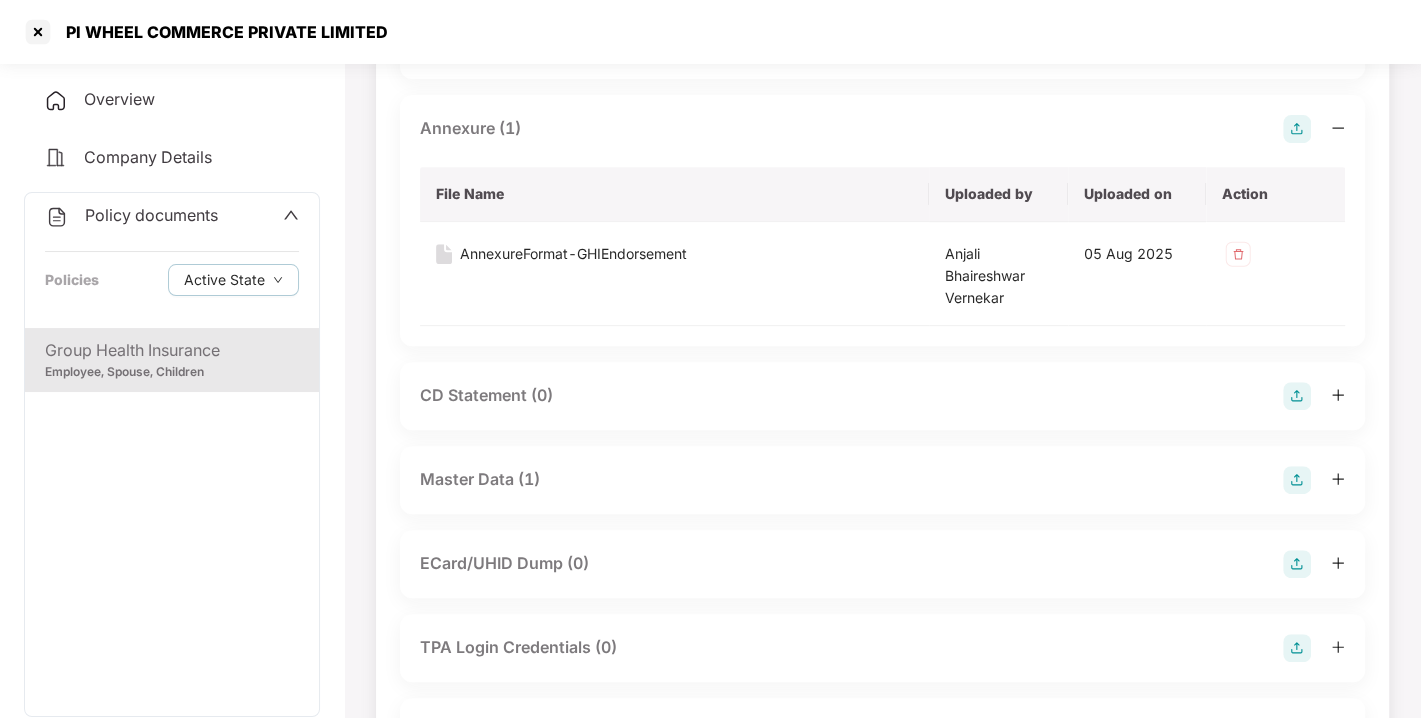 click on "Endorsement Policy Document (1) File Name Uploaded by Uploaded on Action [DOCUMENT_ID] [FIRST] [LAST] 05 Aug 2025 1 Premium Calculation (0) GST/Tax Invoice (0) Annexure (1) File Name Uploaded by Uploaded on Action AnnexureFormat-GHIEndorsement [FIRST] [LAST] 05 Aug 2025 1 CD Statement (0) Master Data (1) ECard/UHID Dump (0) TPA Login Credentials (0) Active Data - TPA (0) Active Data - Insurer (0)" at bounding box center (882, 263) 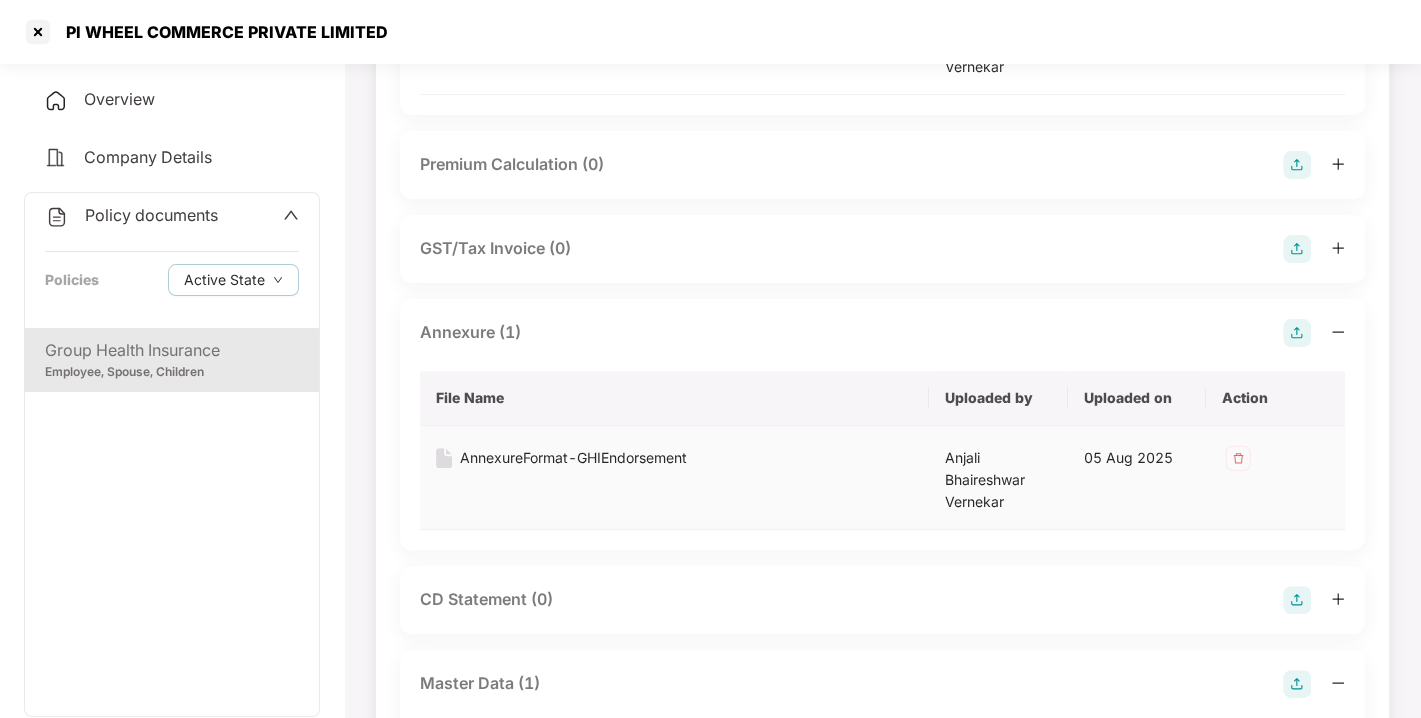 scroll, scrollTop: 0, scrollLeft: 0, axis: both 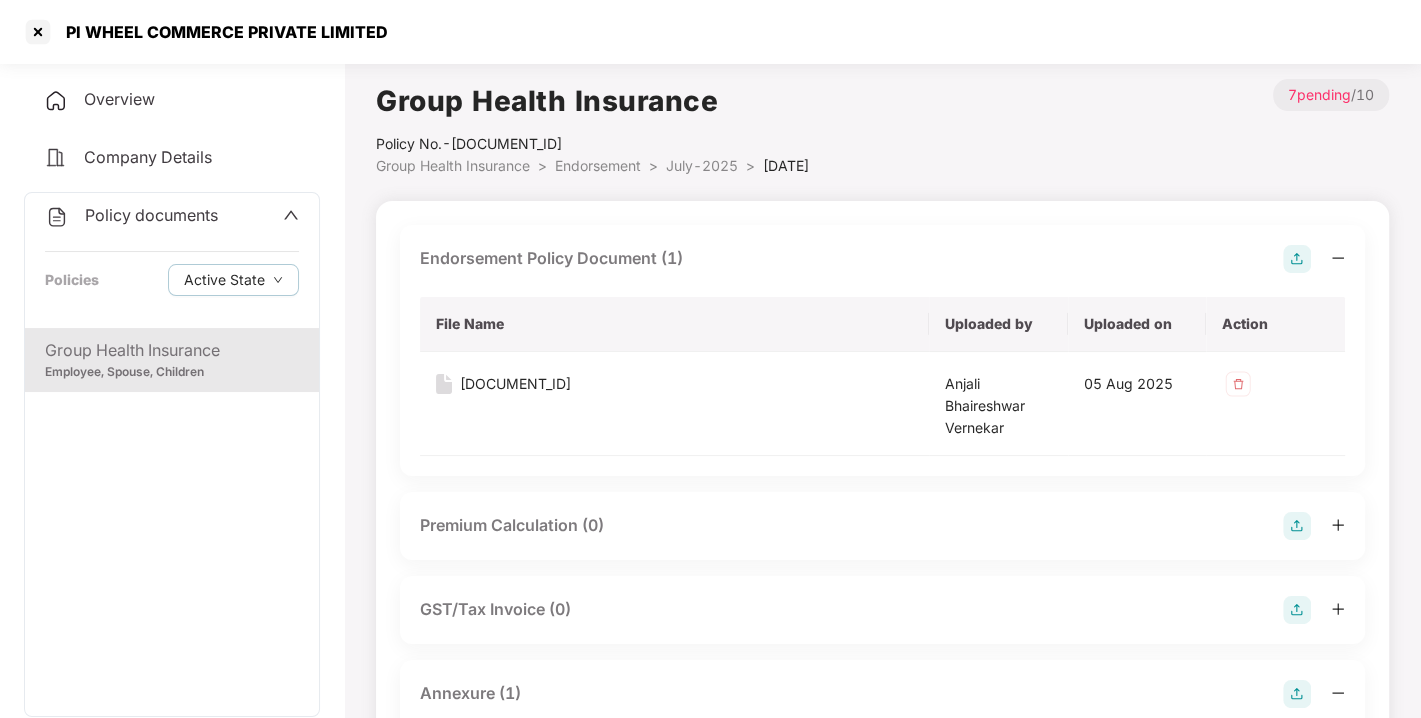 click on "Policy documents Policies Active State" at bounding box center [172, 260] 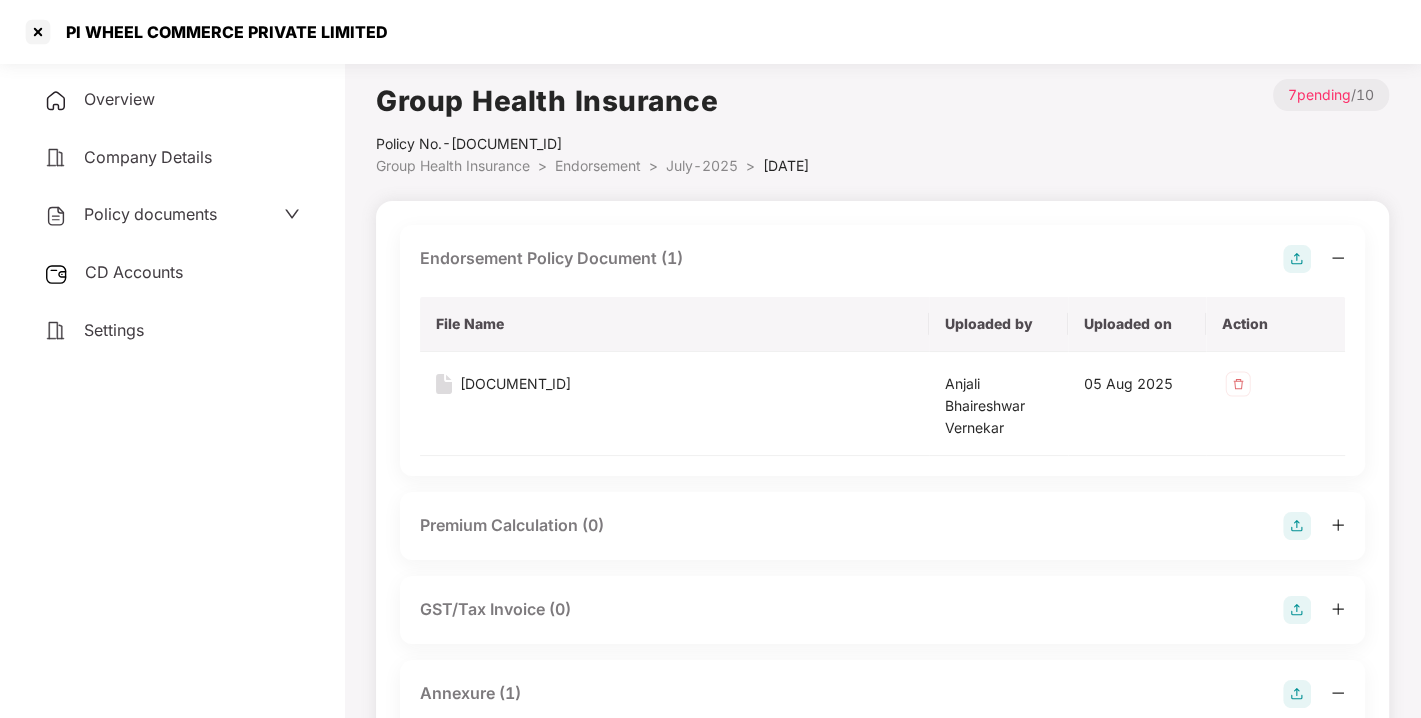 click on "CD Accounts" at bounding box center [134, 272] 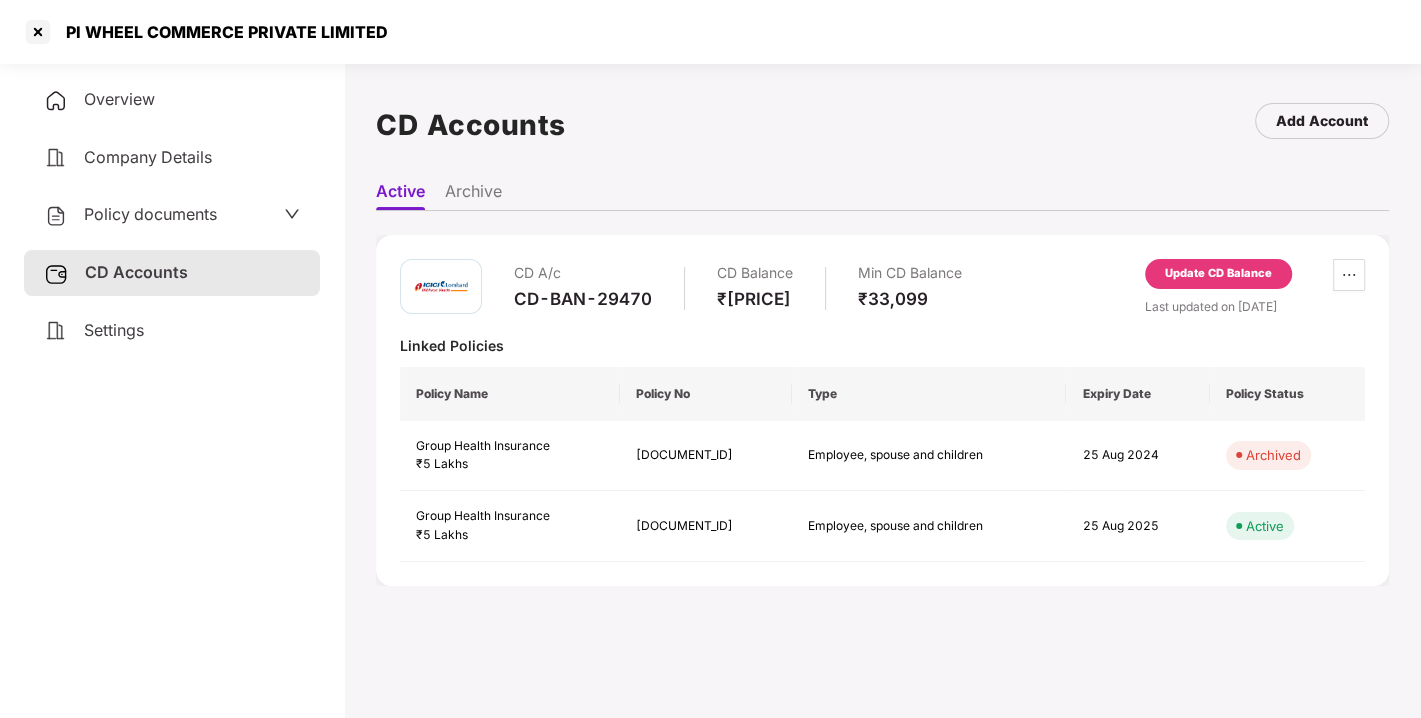 click on "Update CD Balance" at bounding box center [1218, 274] 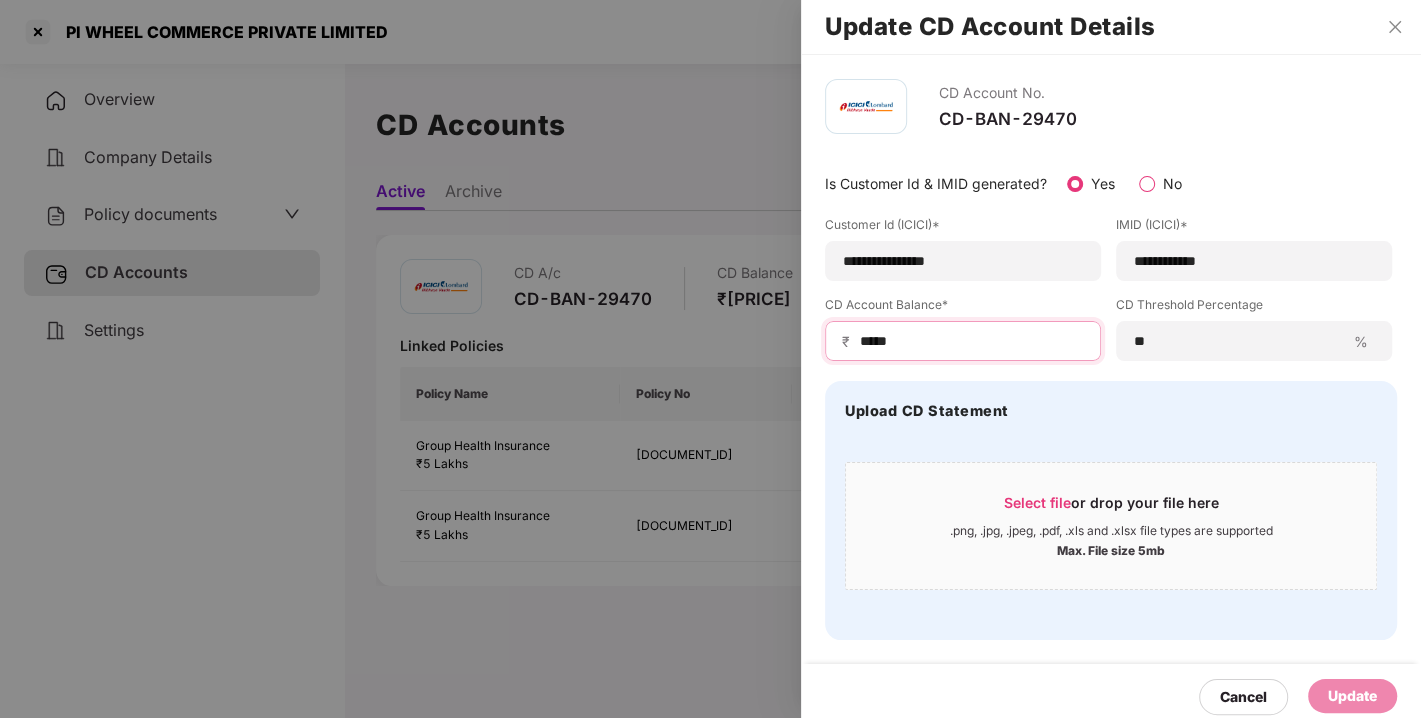 drag, startPoint x: 928, startPoint y: 332, endPoint x: 702, endPoint y: 360, distance: 227.7279 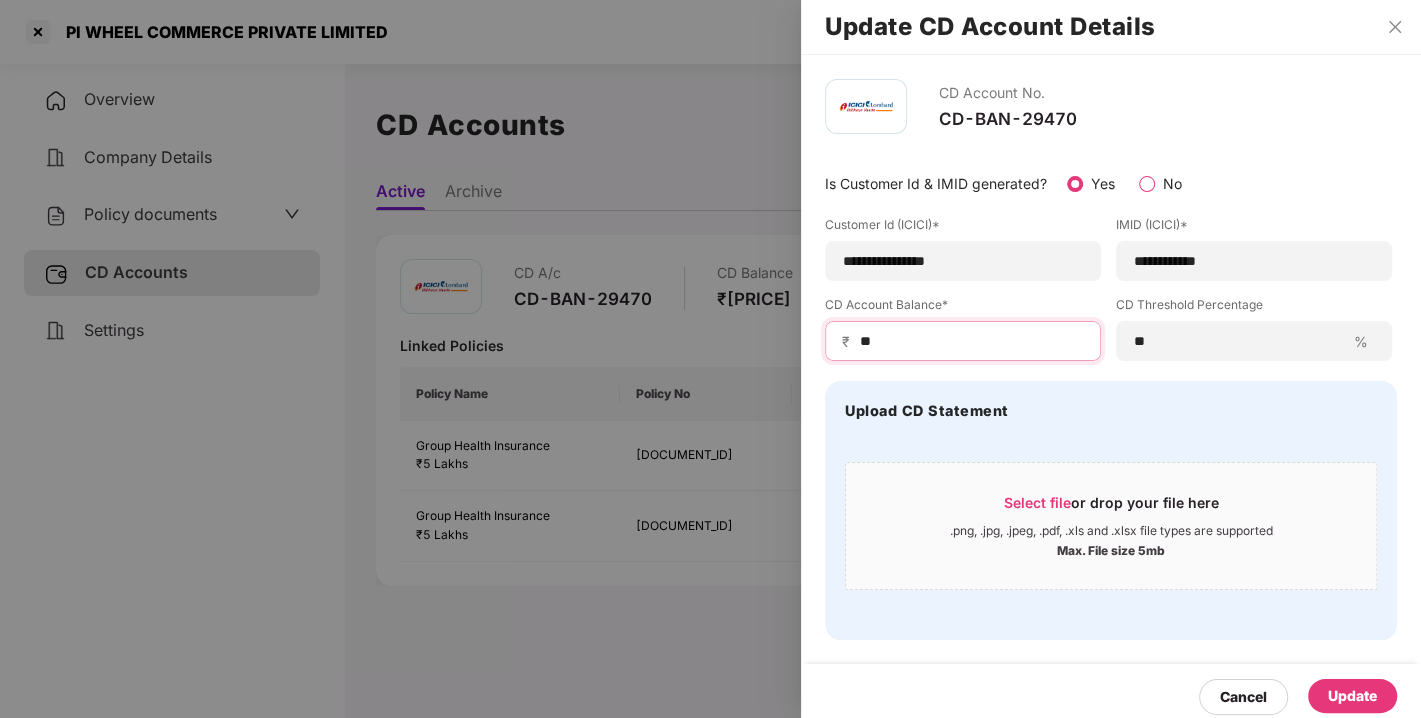 type on "*" 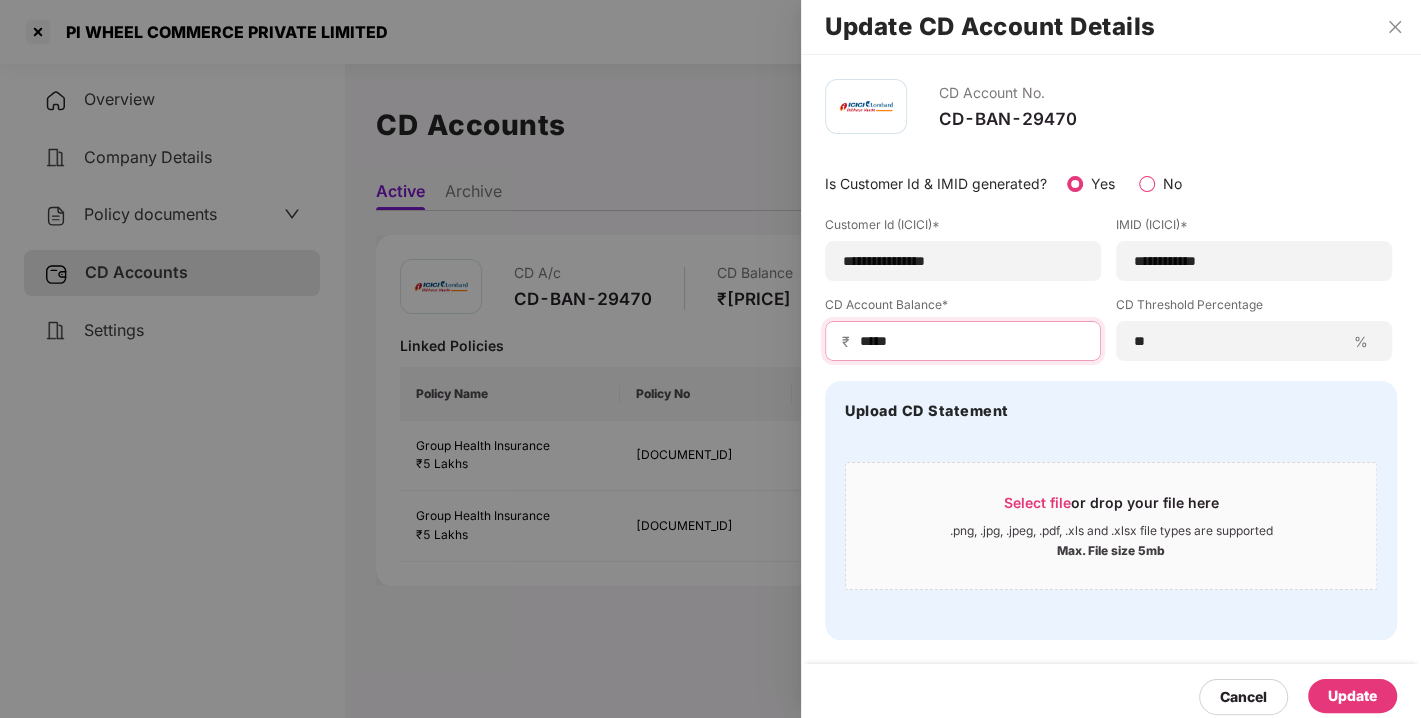 type on "*****" 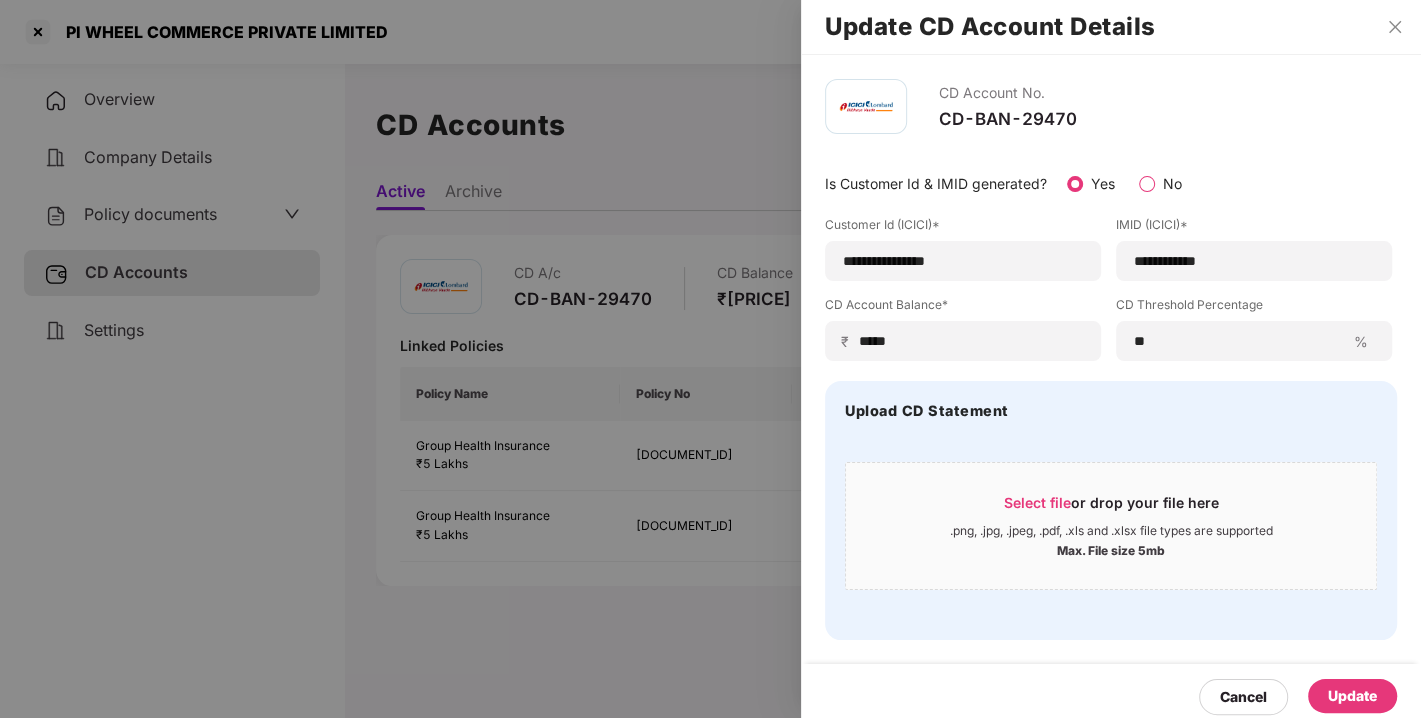 click on "Update" at bounding box center [1352, 696] 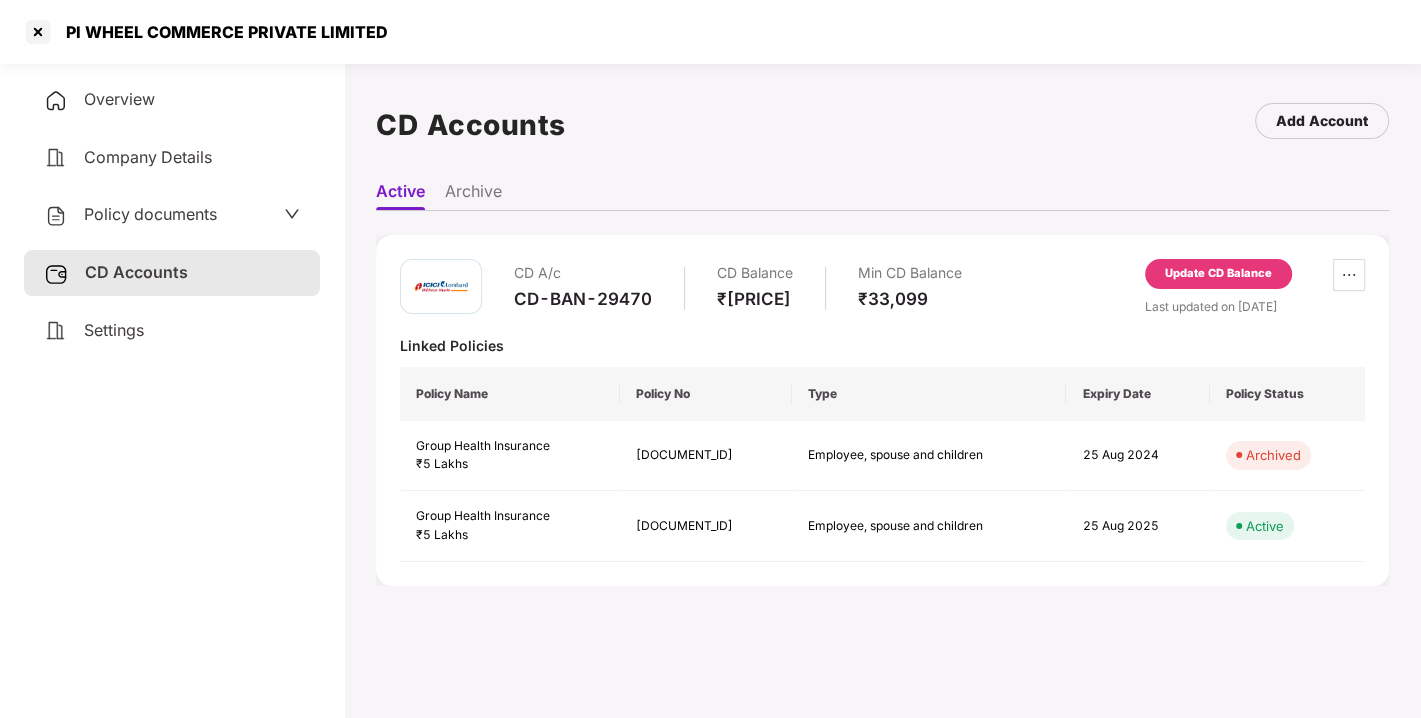 click on "Update CD Balance" at bounding box center [1218, 274] 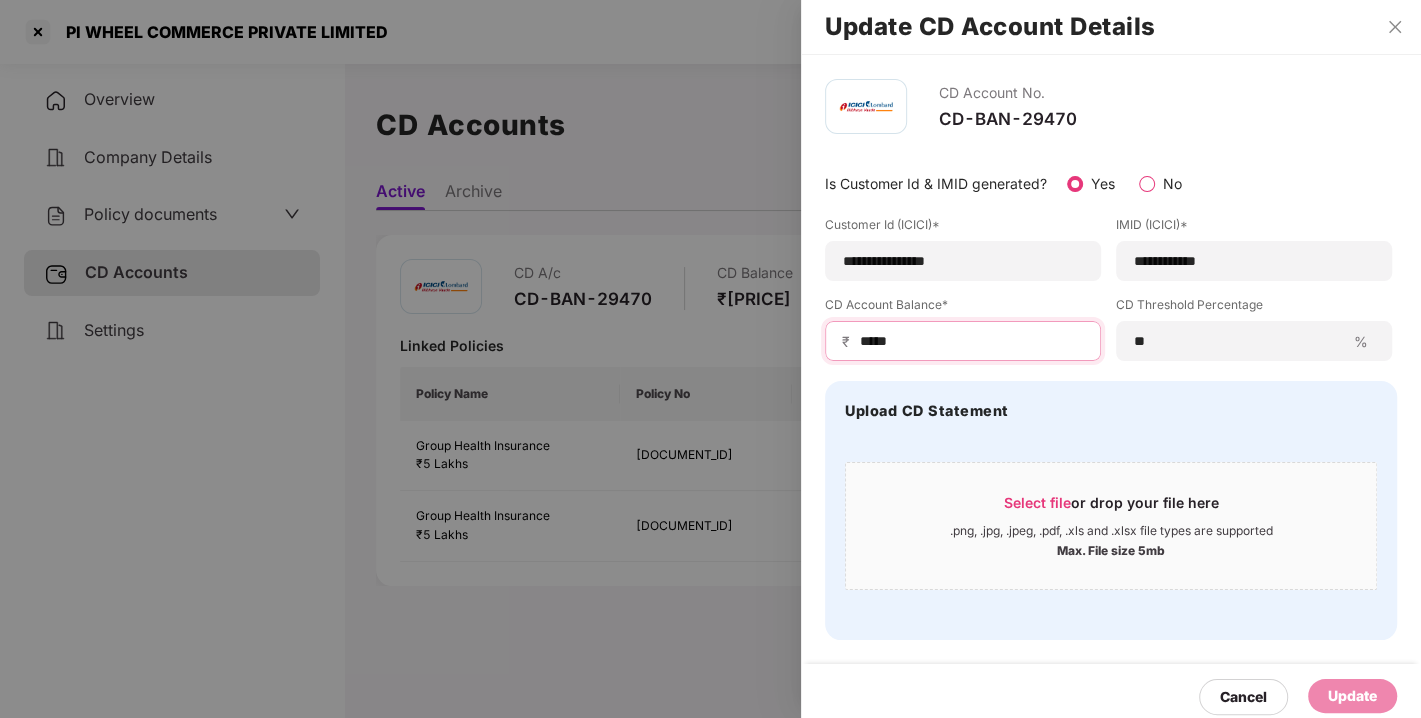 drag, startPoint x: 931, startPoint y: 335, endPoint x: 714, endPoint y: 368, distance: 219.49487 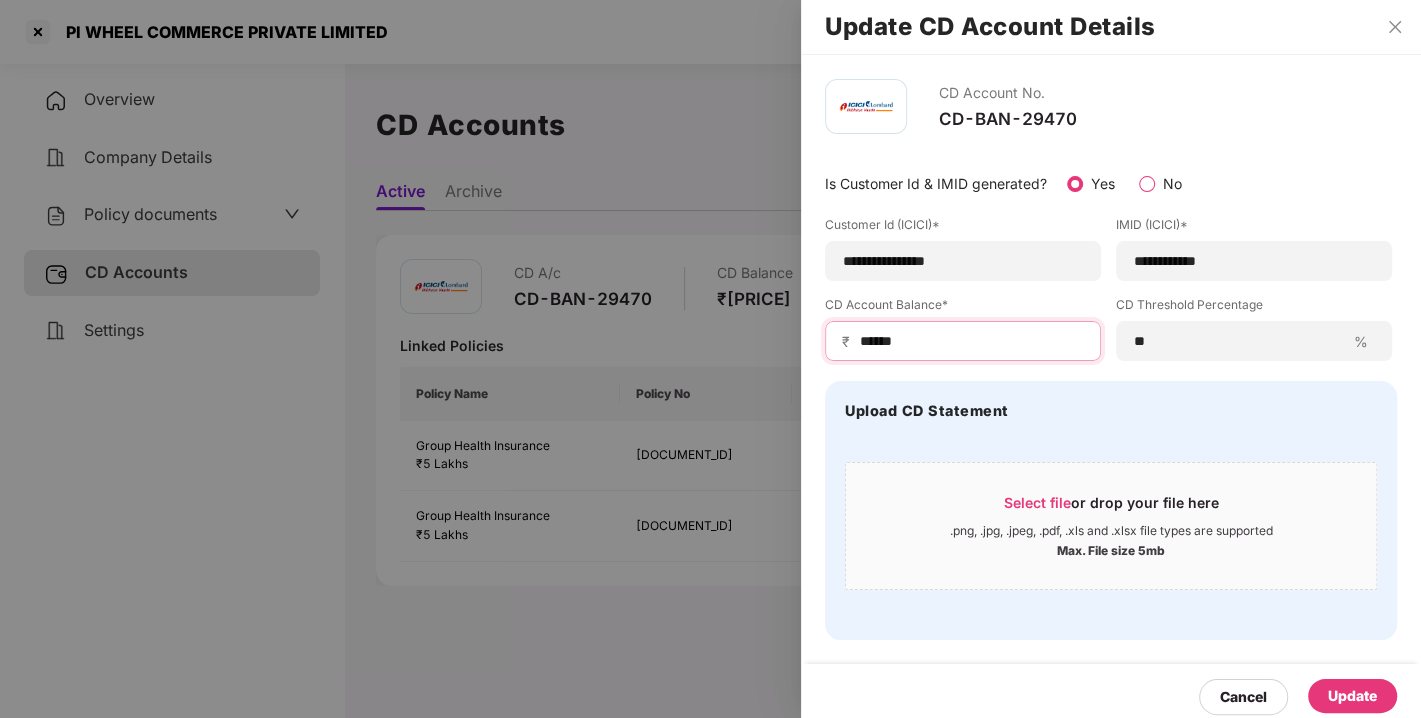 click on "******" at bounding box center [971, 341] 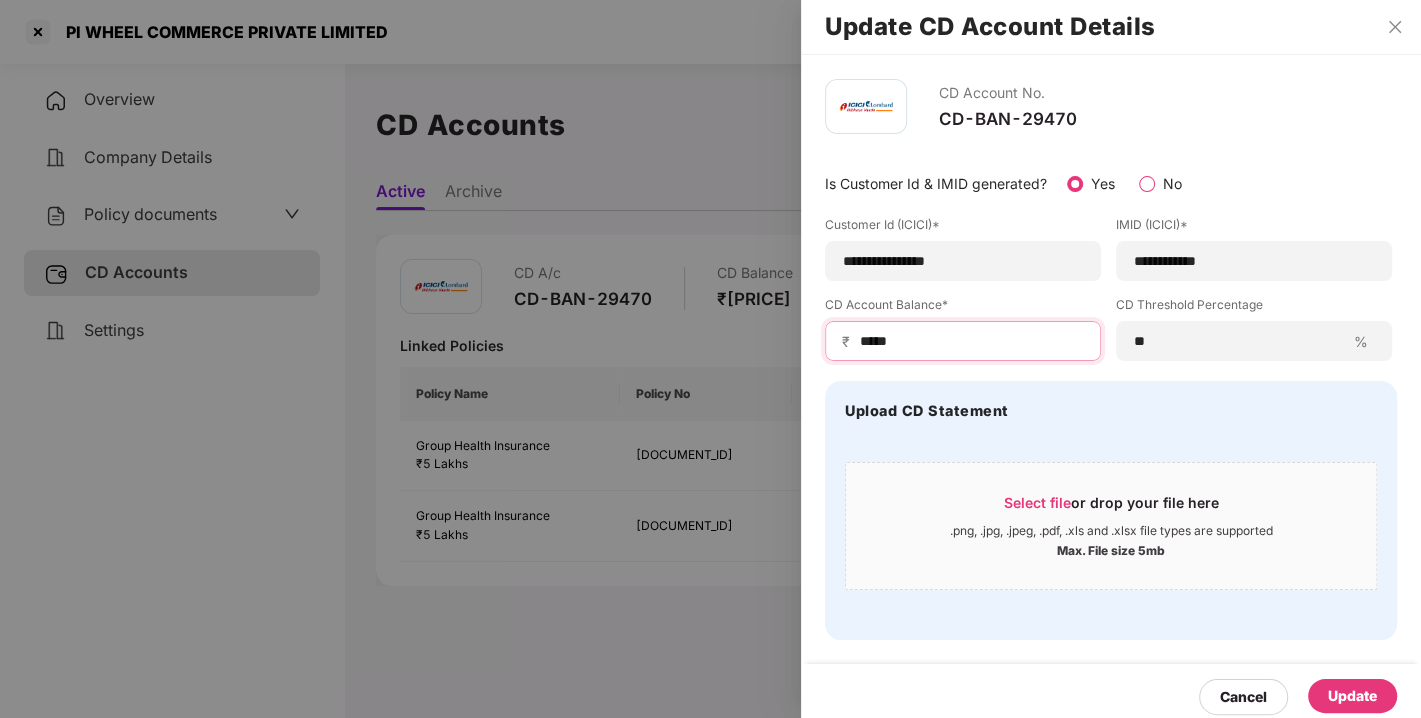 type on "*****" 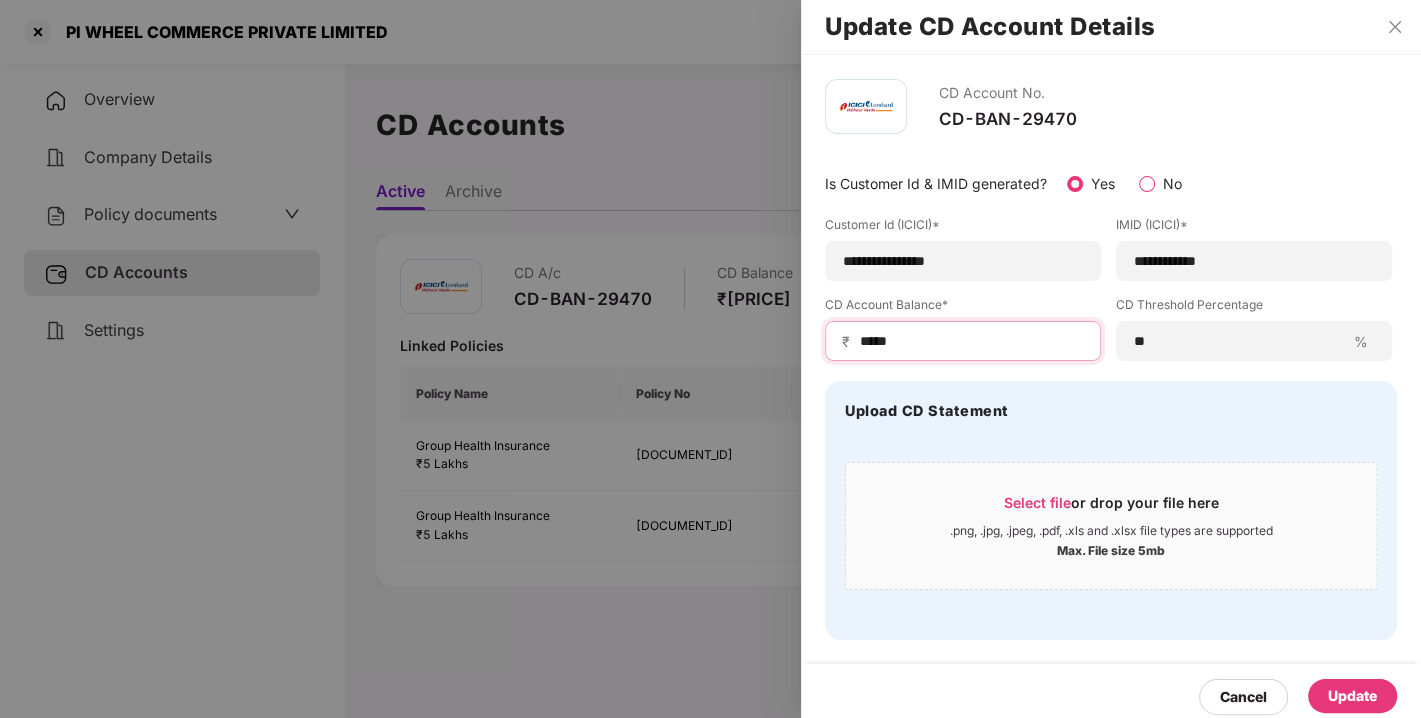 click on "*****" at bounding box center [971, 341] 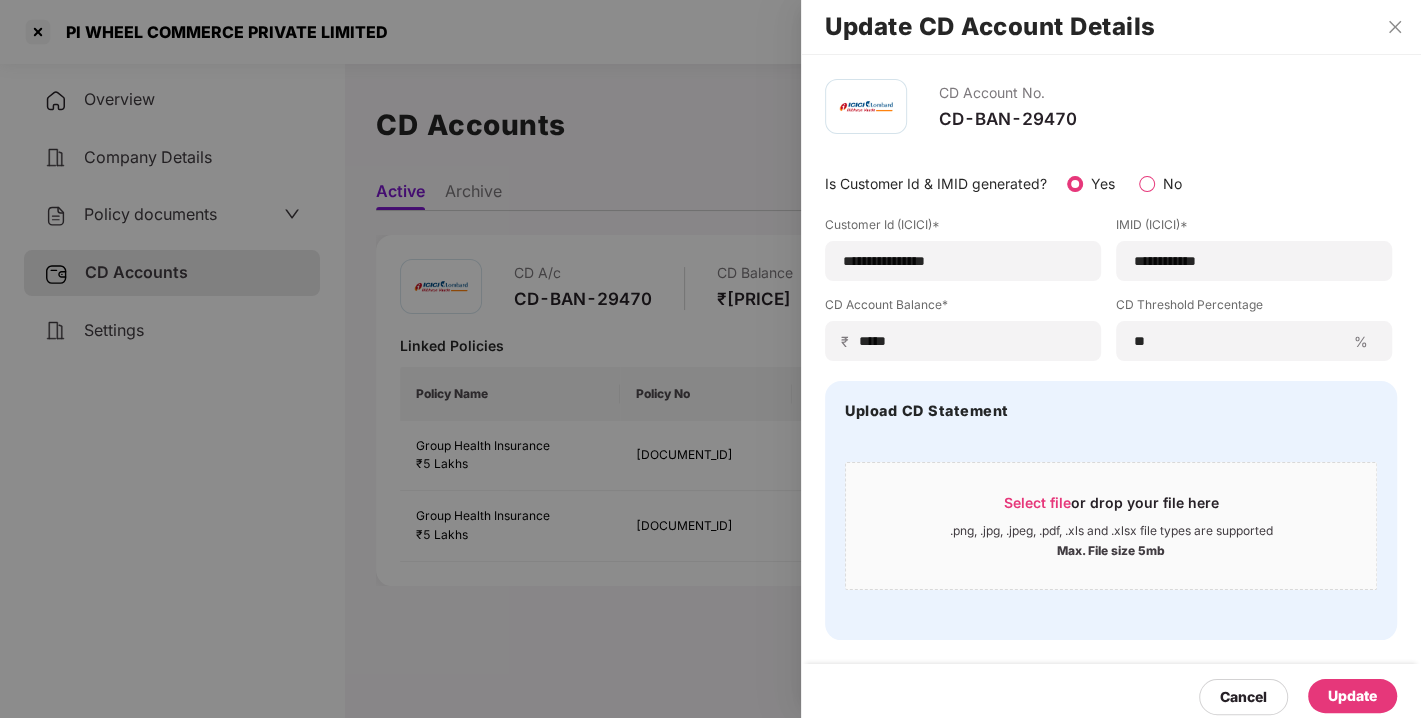 click on "Update" at bounding box center [1352, 696] 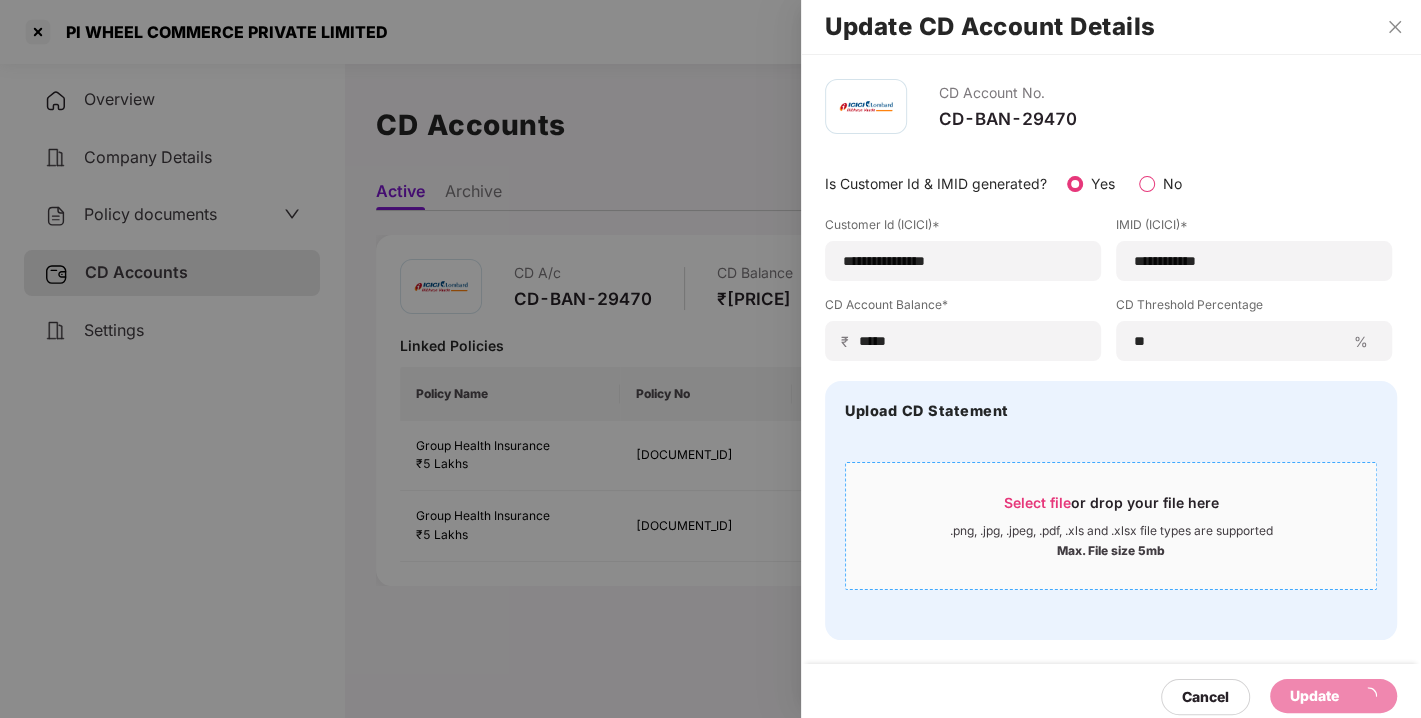 click on ".png, .jpg, .jpeg, .pdf, .xls and .xlsx file types are supported" at bounding box center (1111, 531) 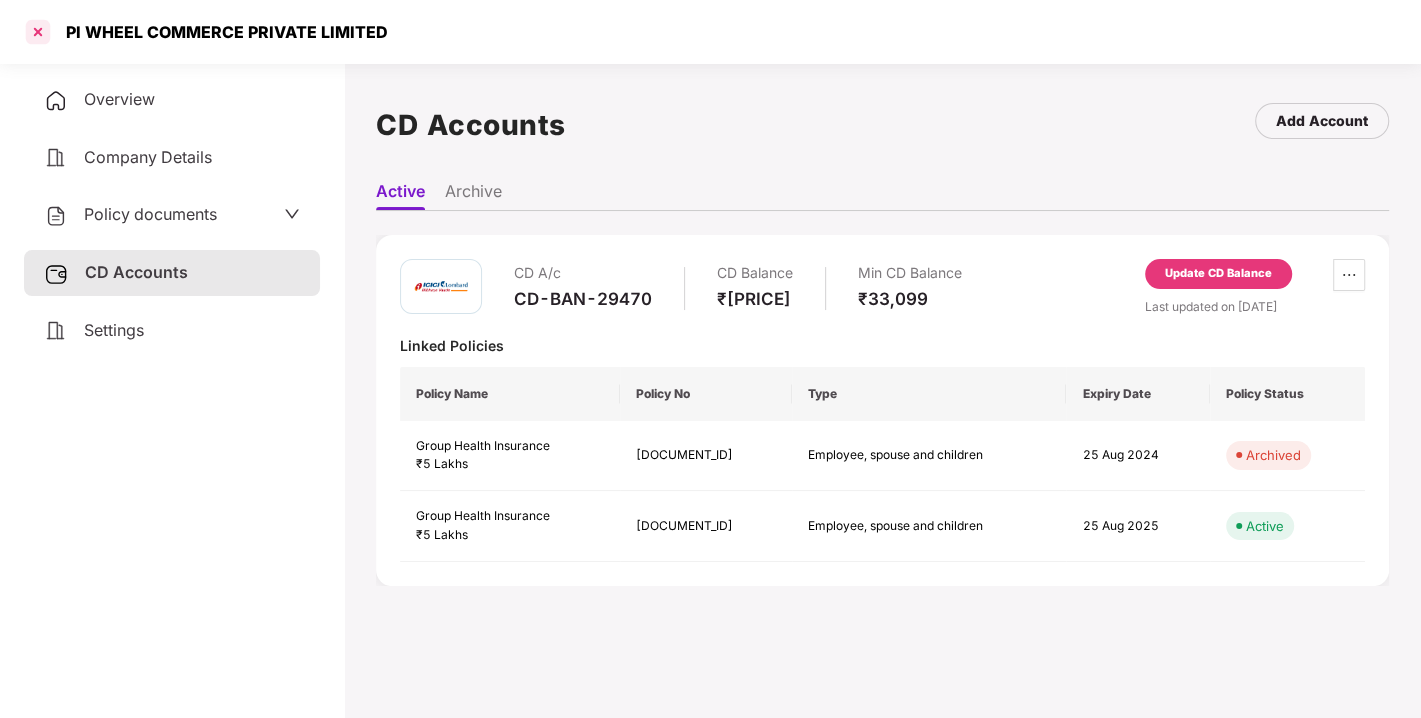 click at bounding box center (38, 32) 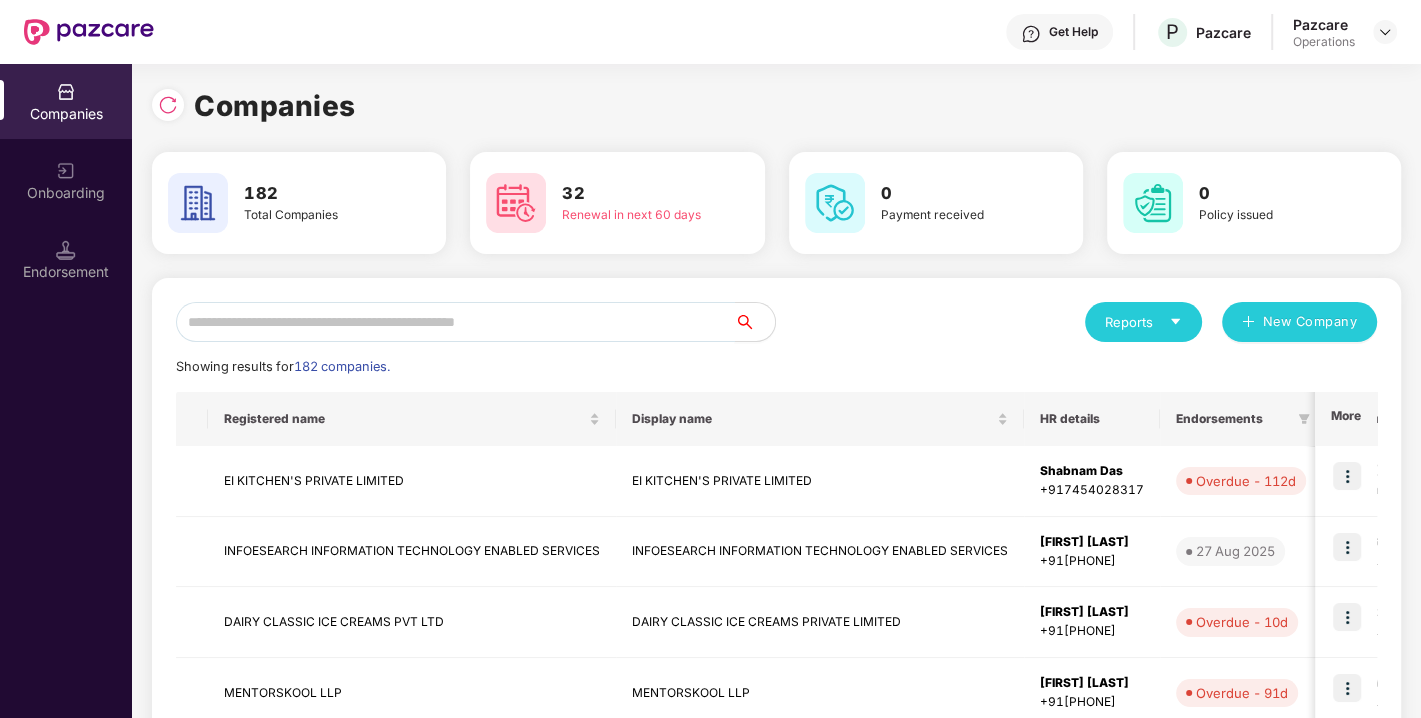 click at bounding box center (455, 322) 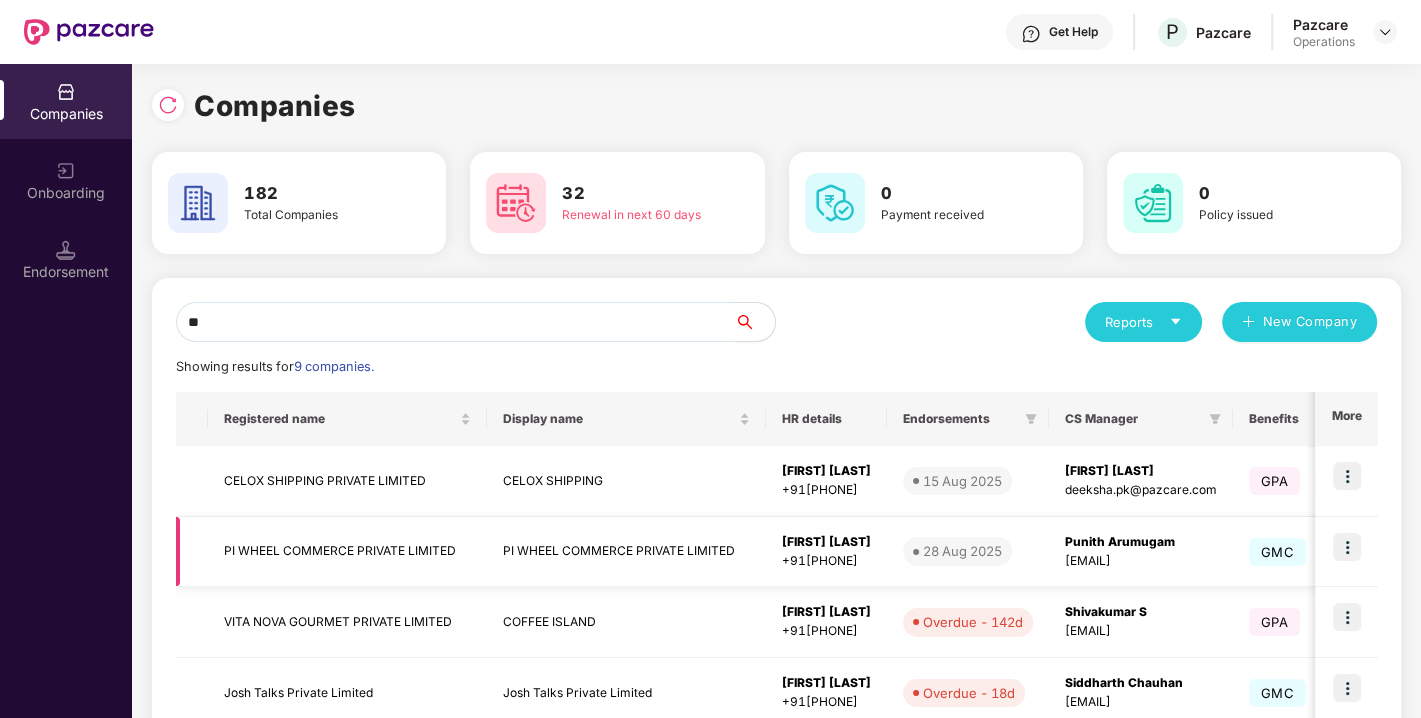 type on "**" 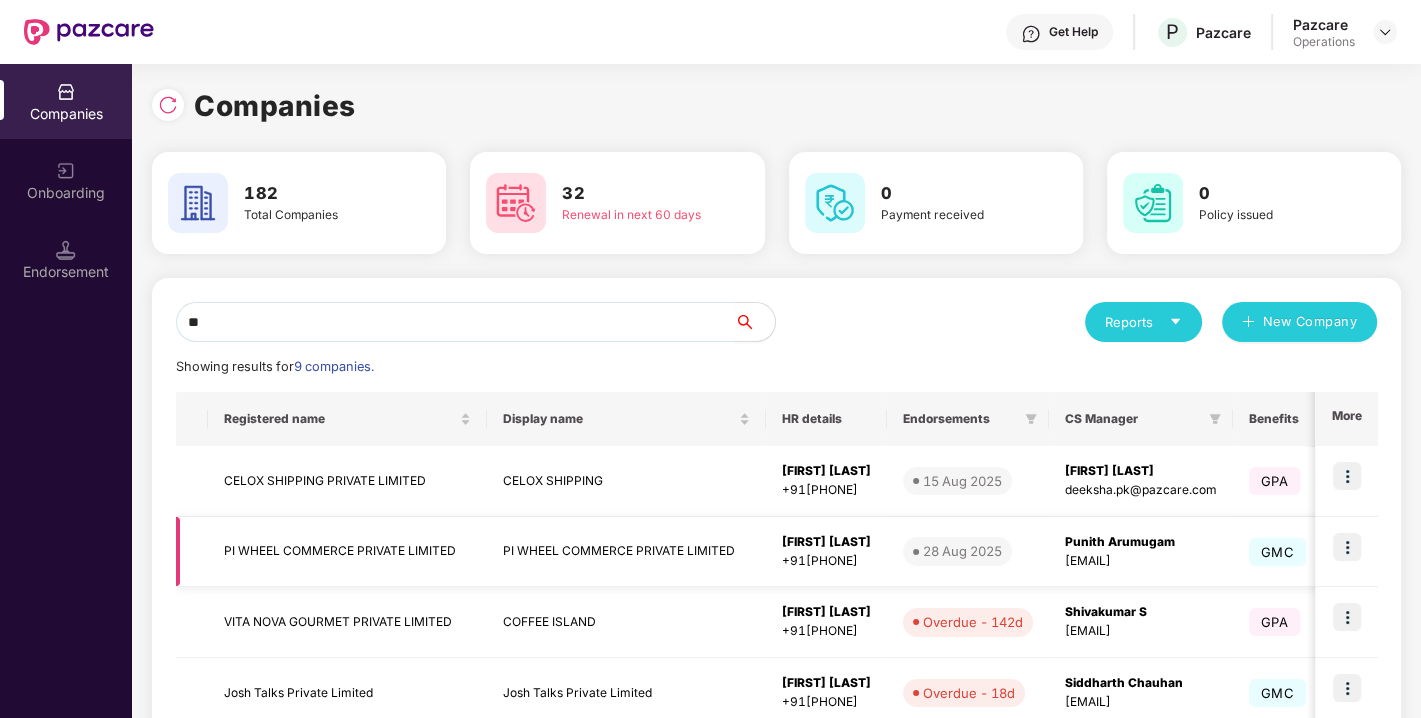 click at bounding box center (1347, 547) 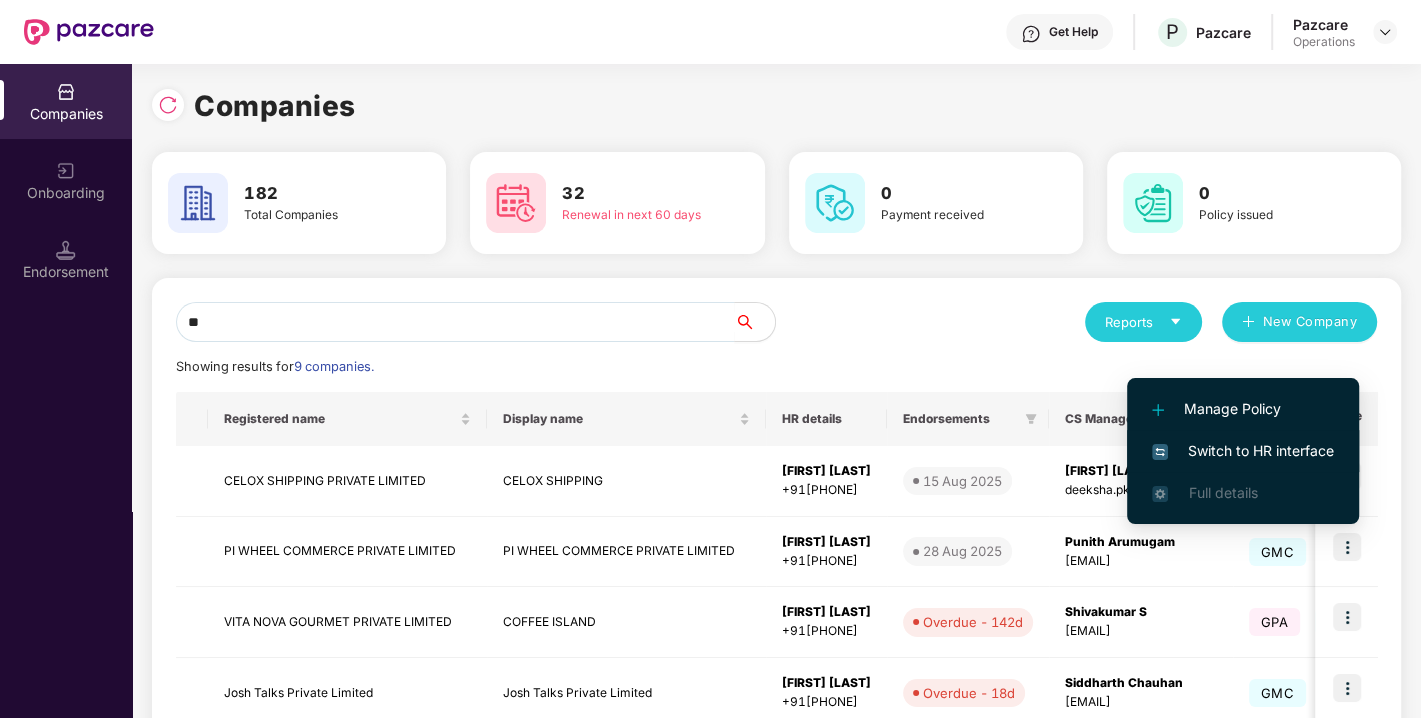 click on "Switch to HR interface" at bounding box center [1243, 451] 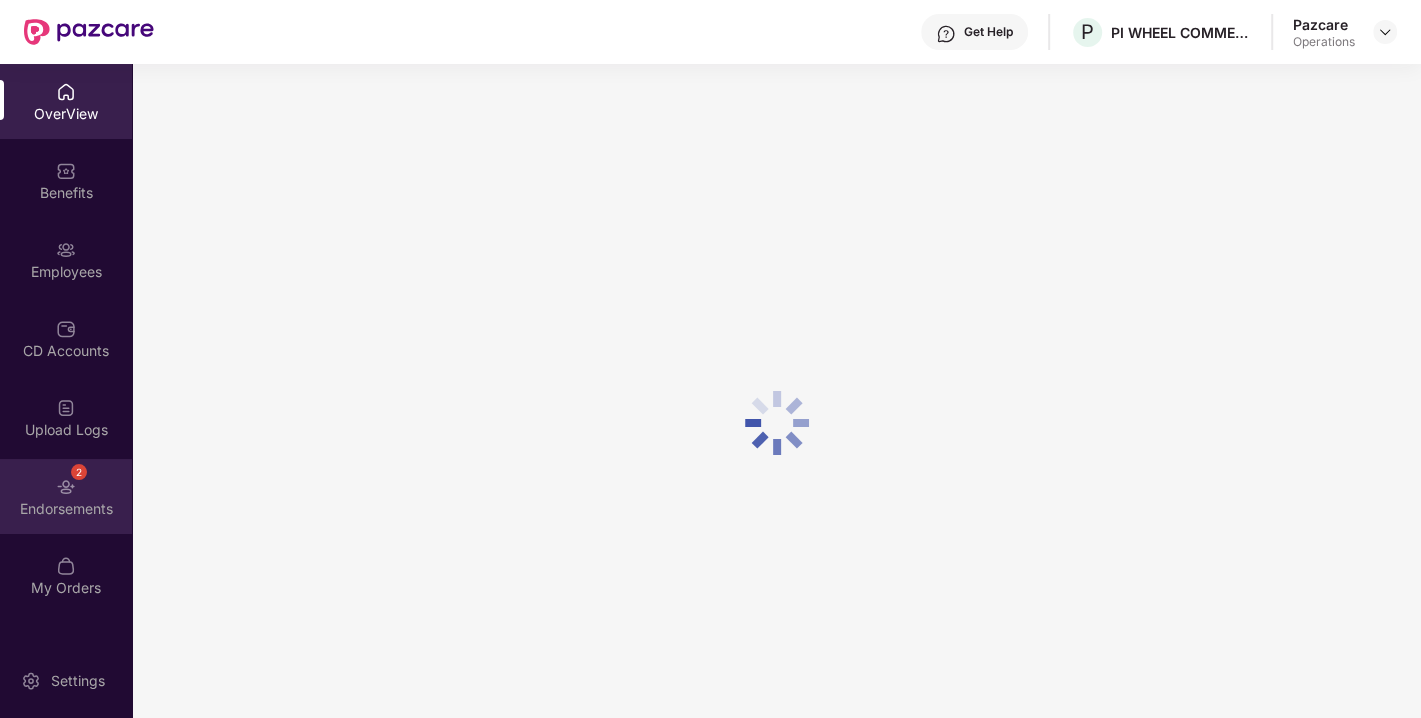 click at bounding box center [66, 487] 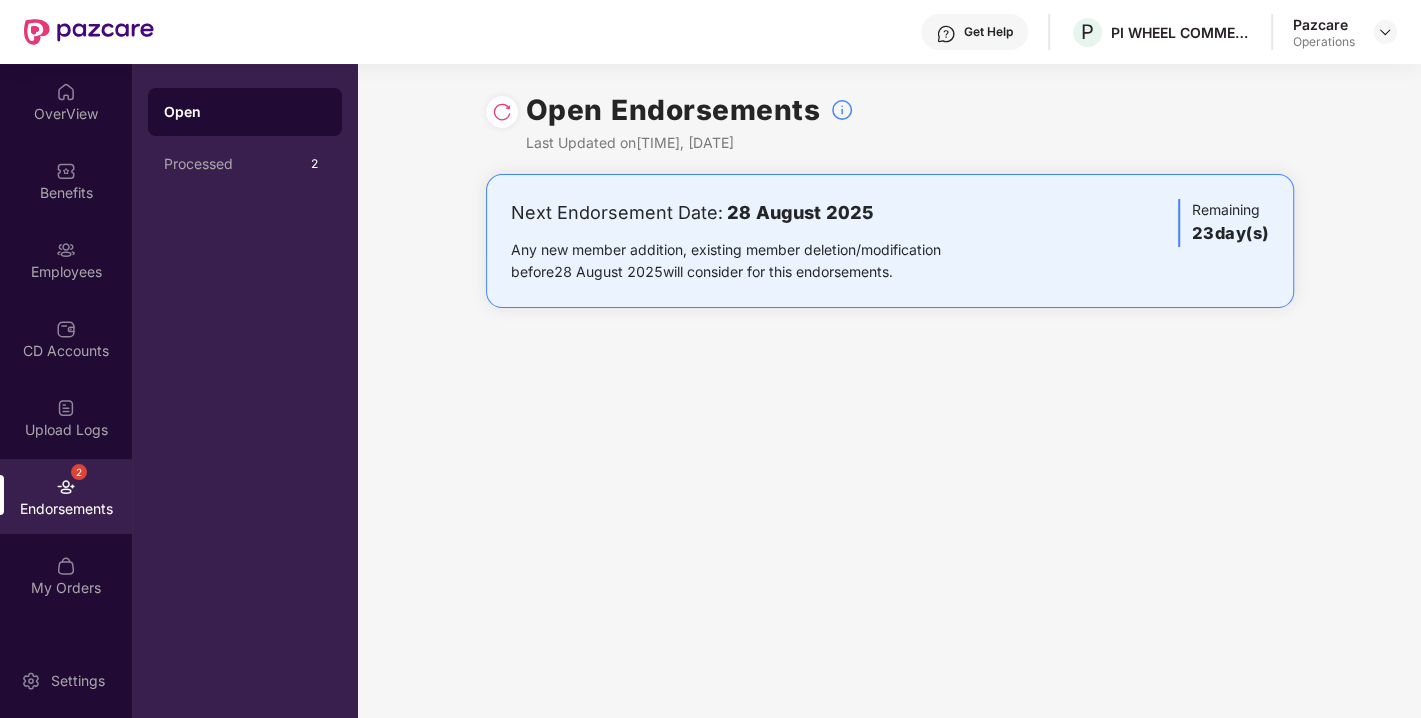 click at bounding box center [66, 487] 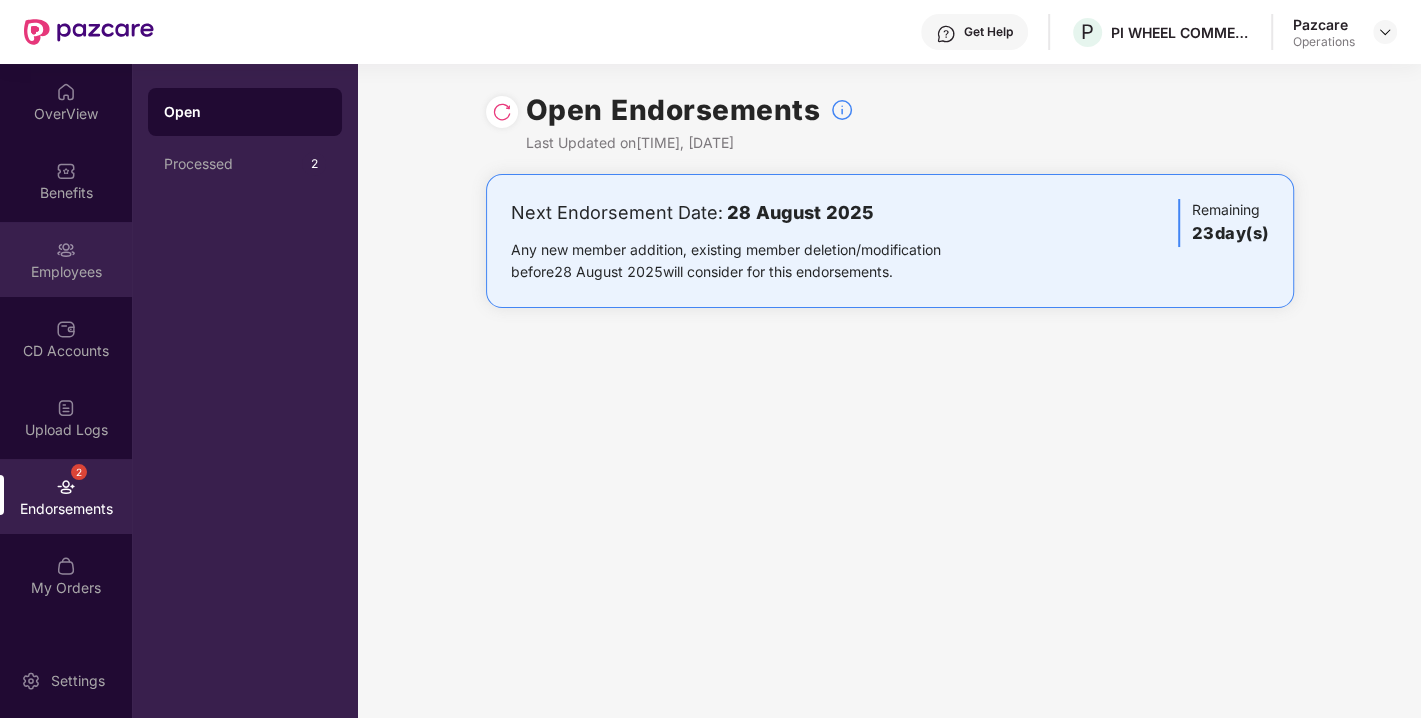 click at bounding box center [66, 250] 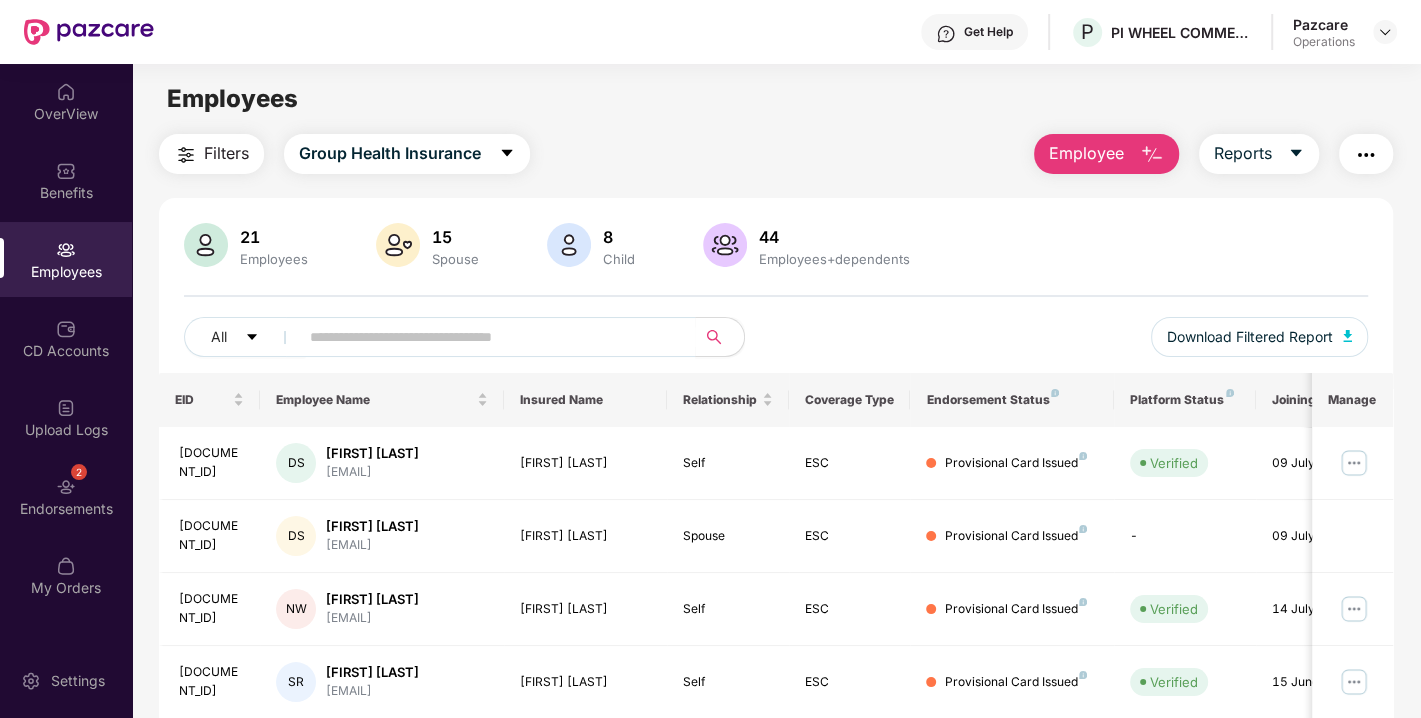 click on "Filters" at bounding box center [226, 153] 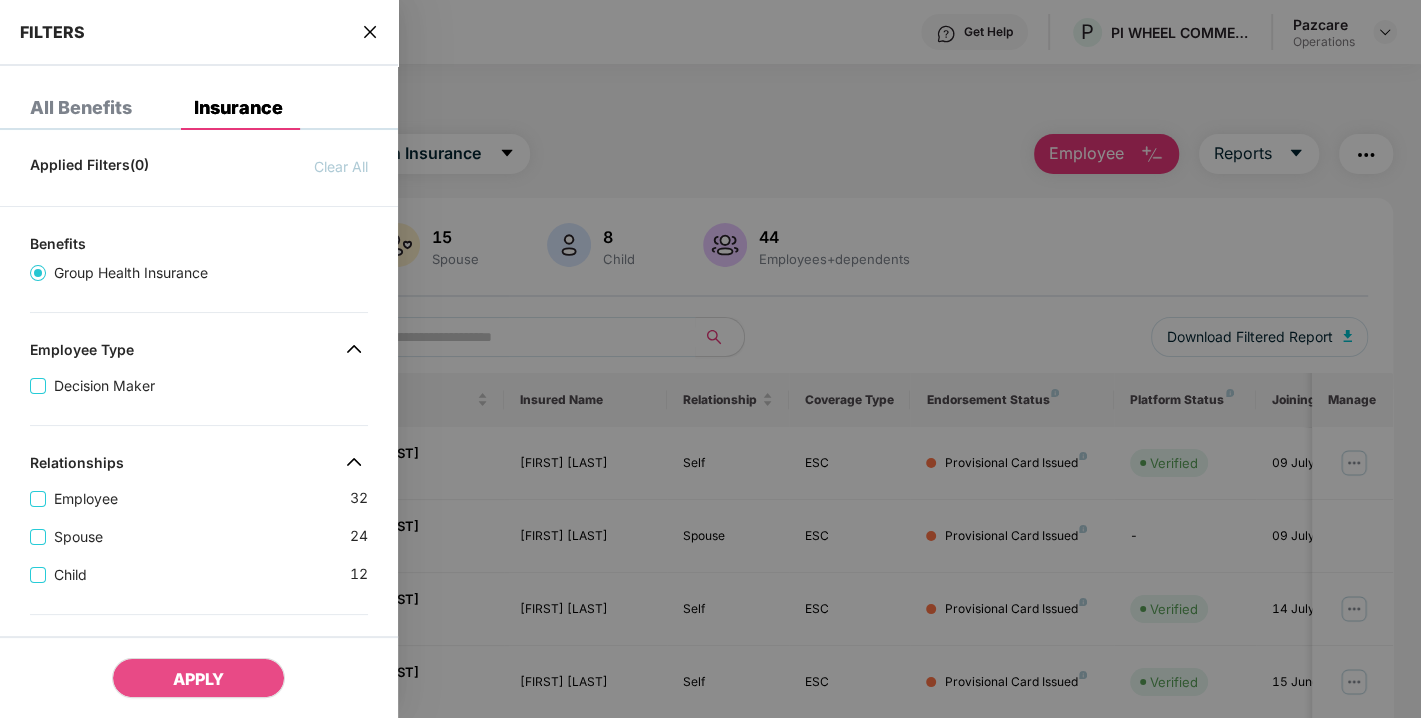 scroll, scrollTop: 553, scrollLeft: 0, axis: vertical 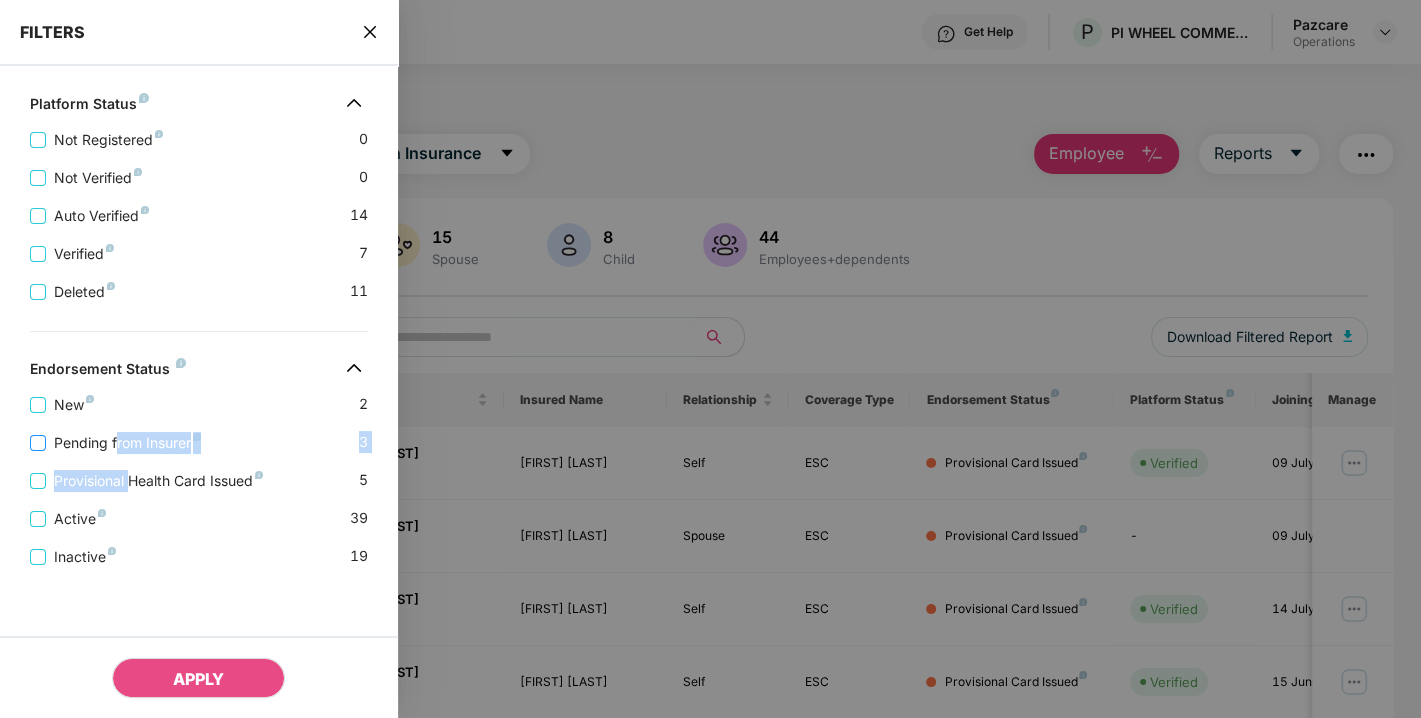 drag, startPoint x: 129, startPoint y: 461, endPoint x: 115, endPoint y: 451, distance: 17.20465 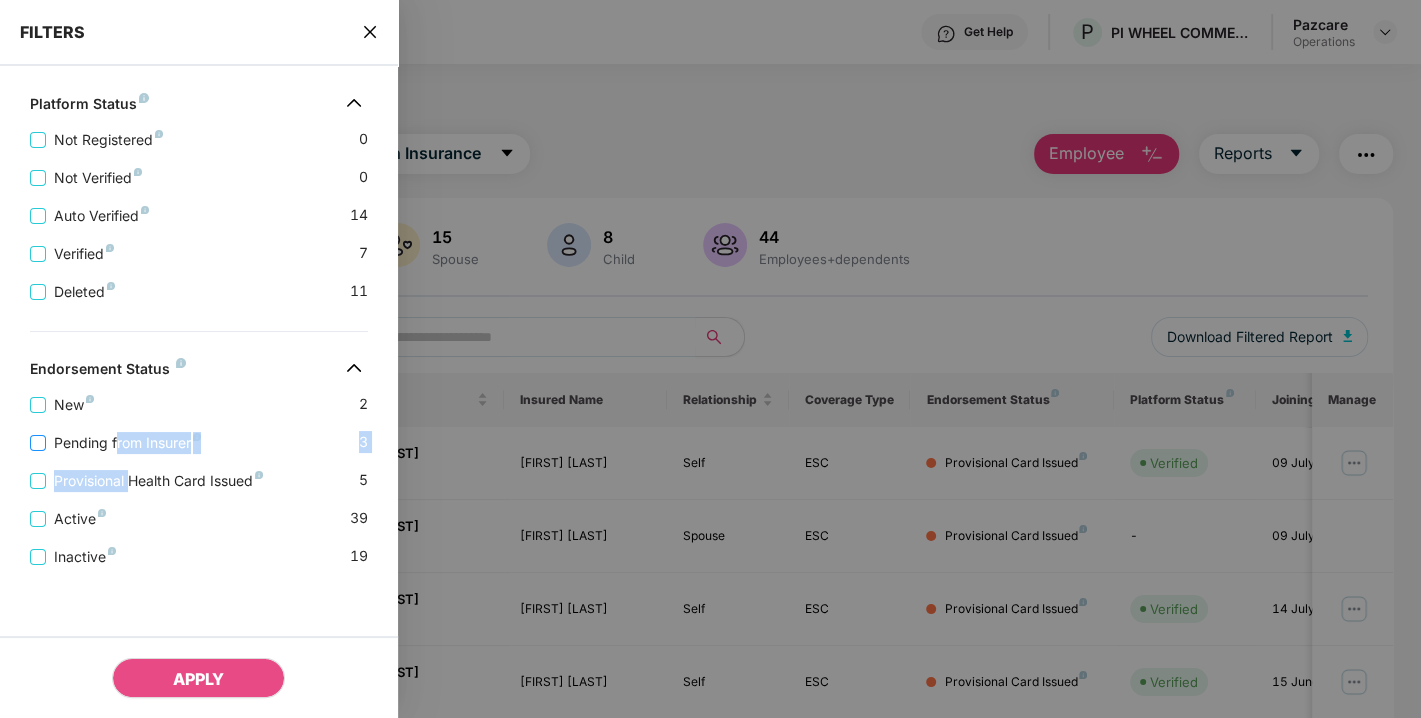click on "Pending from Insurer" at bounding box center [127, 443] 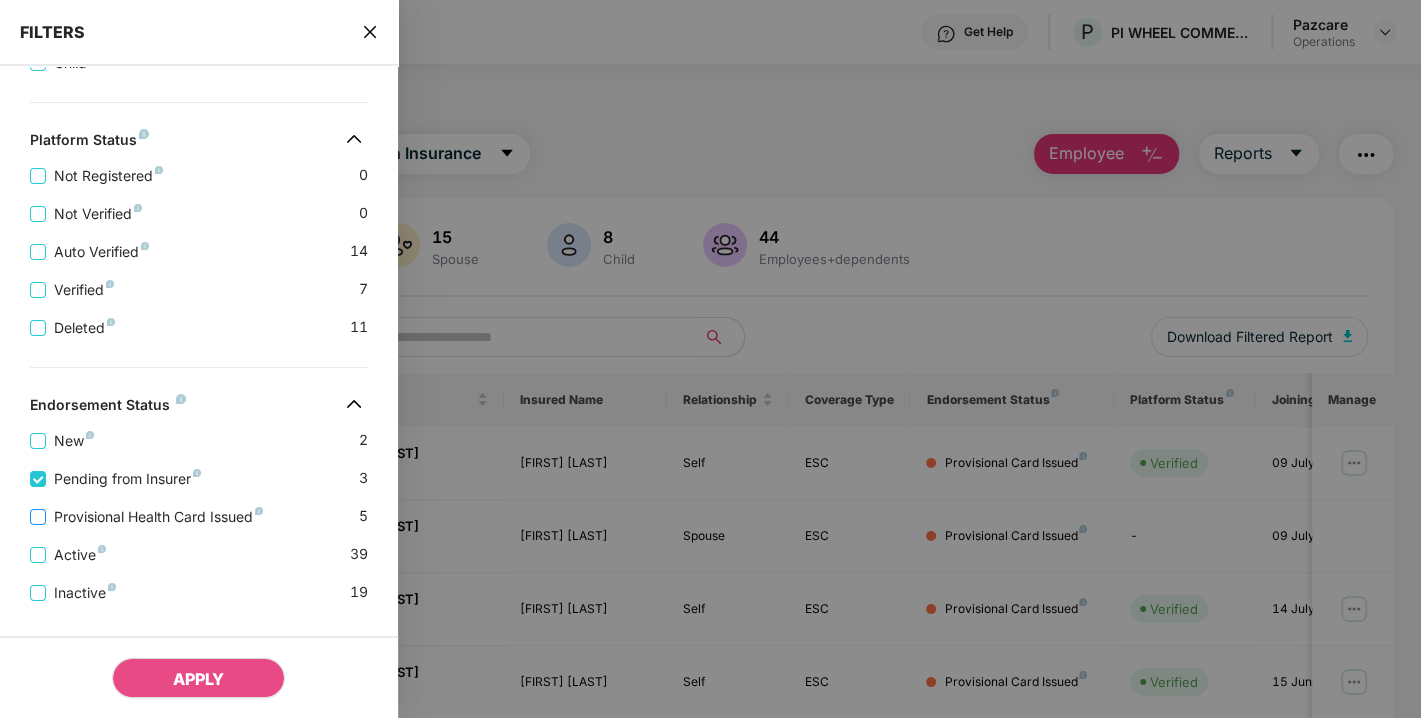 click on "Provisional Health Card Issued" at bounding box center (158, 517) 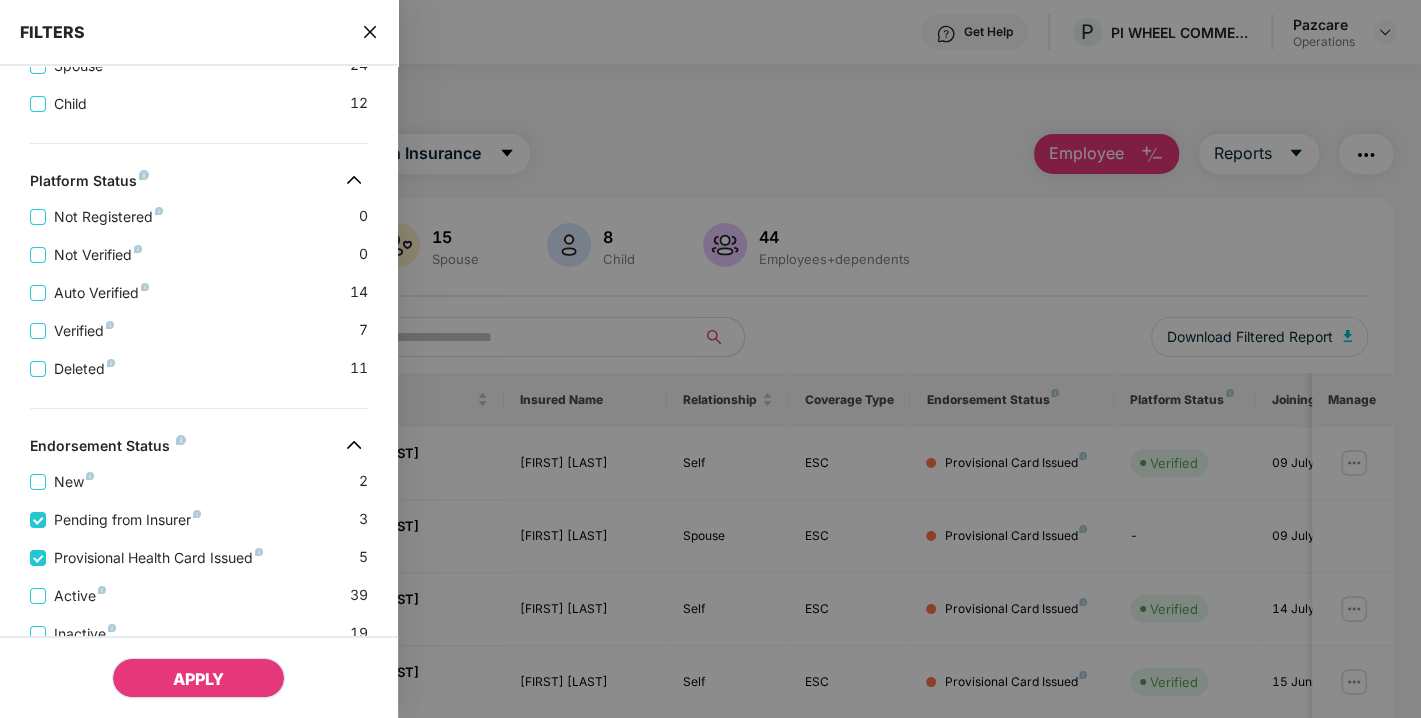 click on "APPLY" at bounding box center (198, 679) 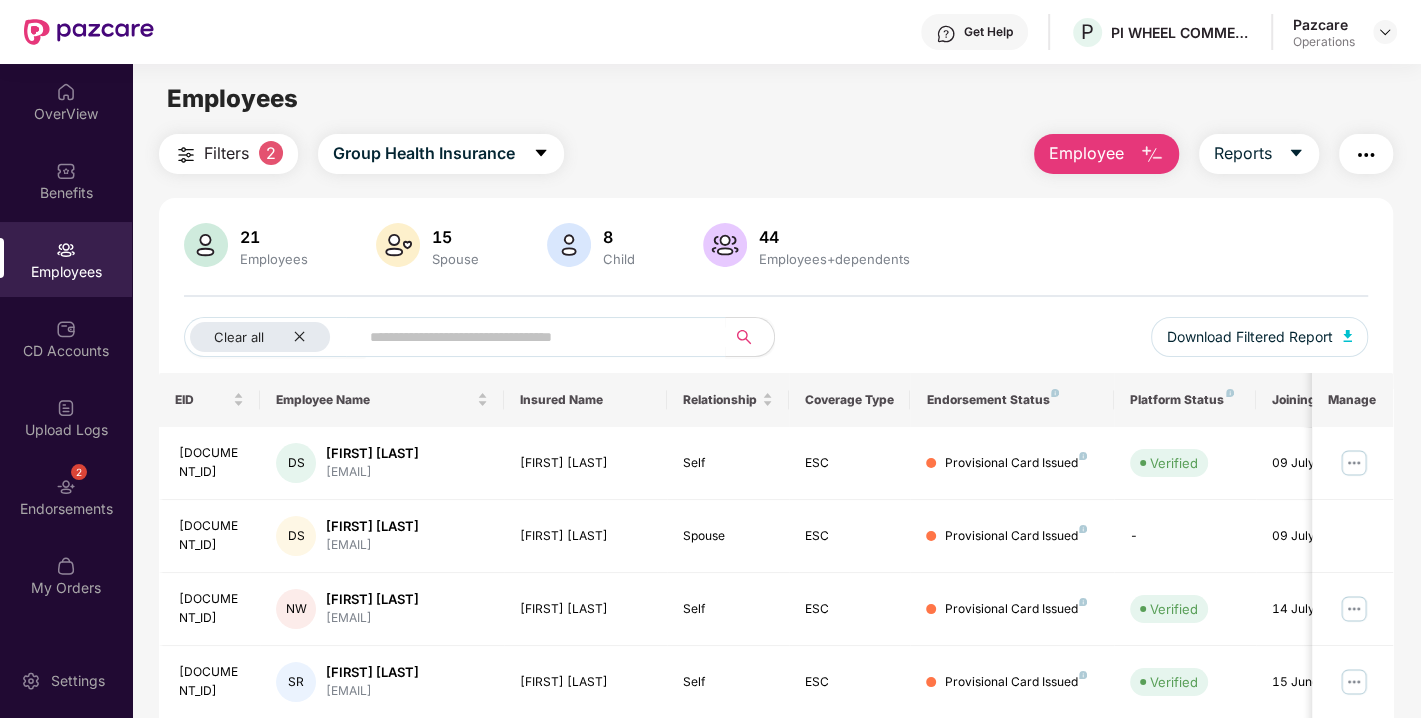 click at bounding box center [1366, 155] 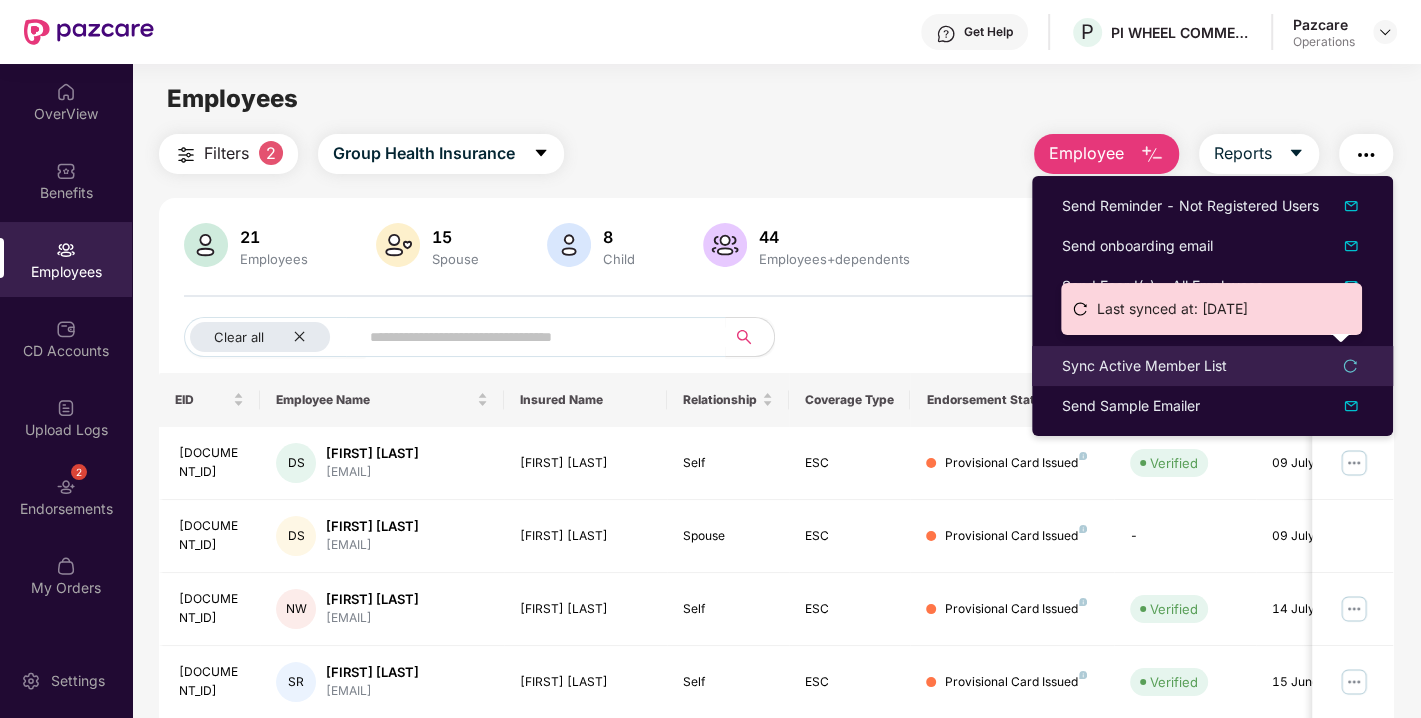 click on "Sync Active Member List" at bounding box center (1144, 366) 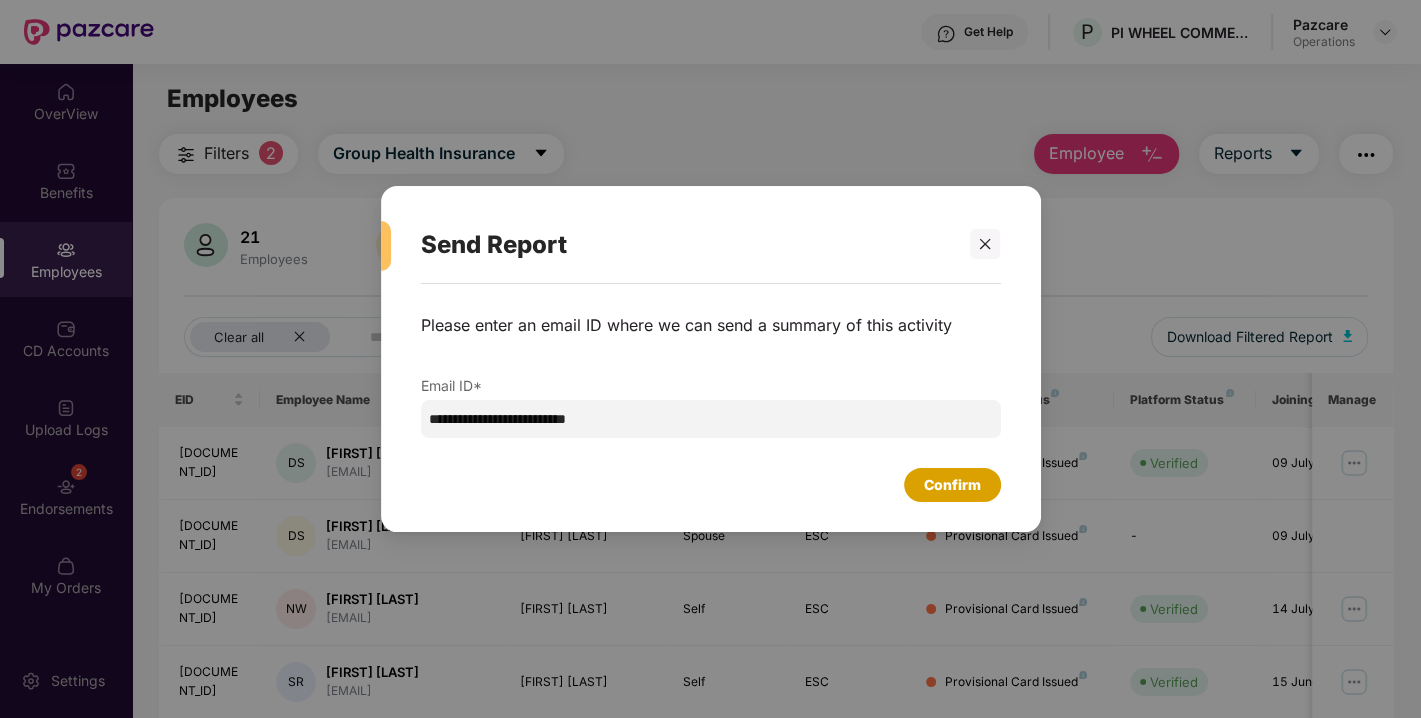click on "Confirm" at bounding box center (952, 485) 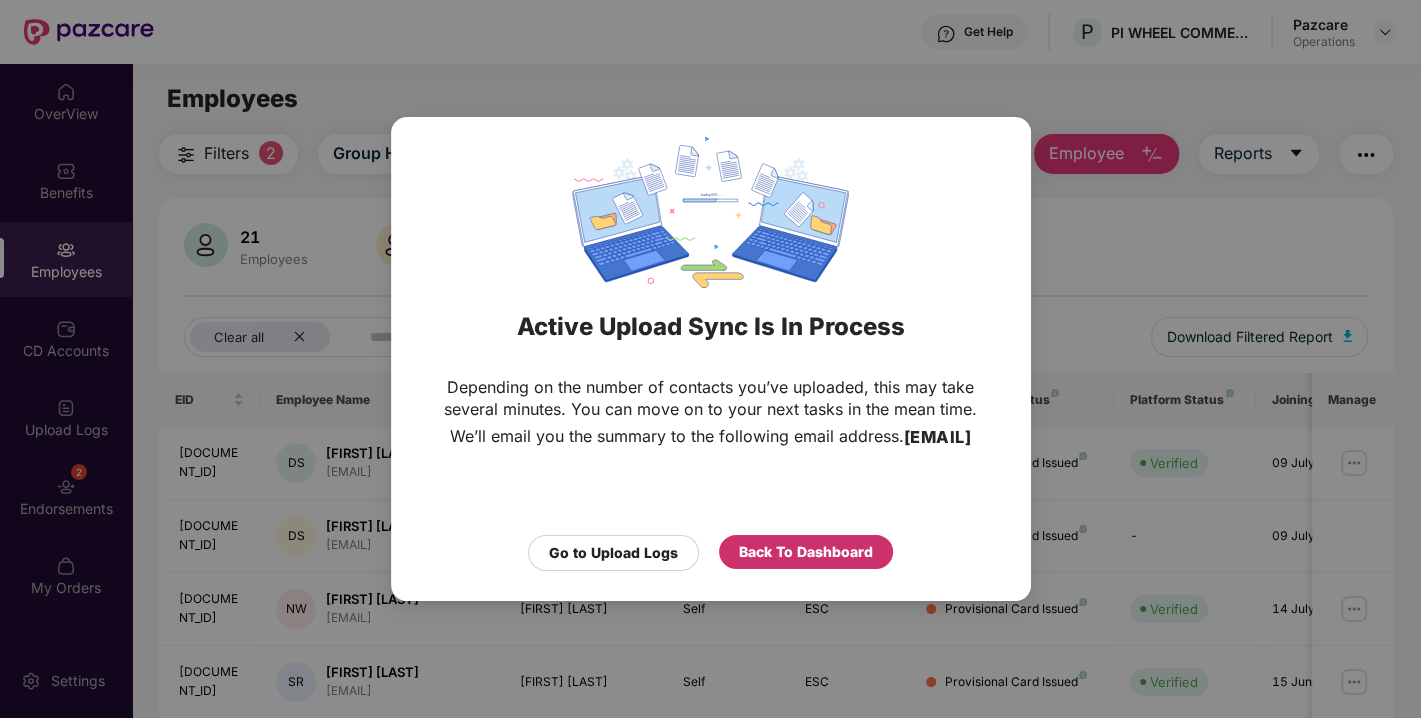 click on "Back To Dashboard" at bounding box center [806, 552] 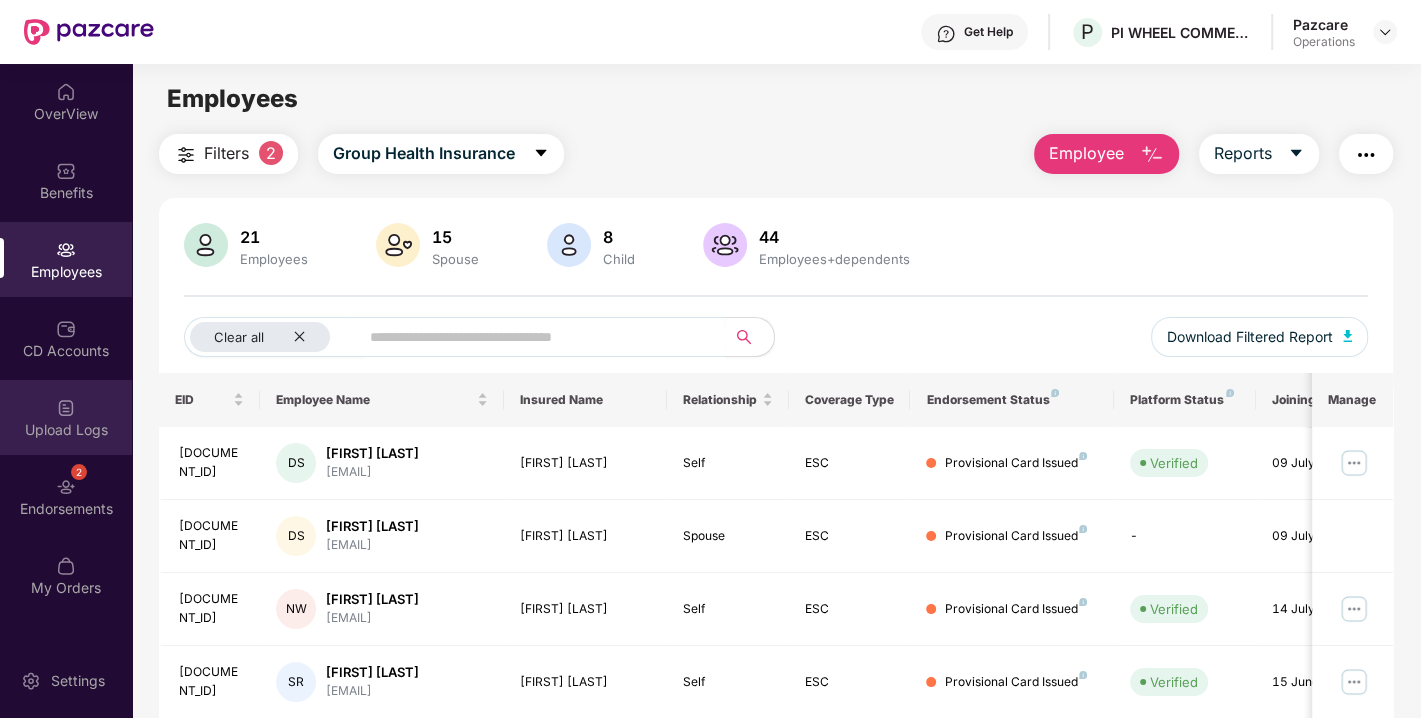 click on "Upload Logs" at bounding box center [66, 430] 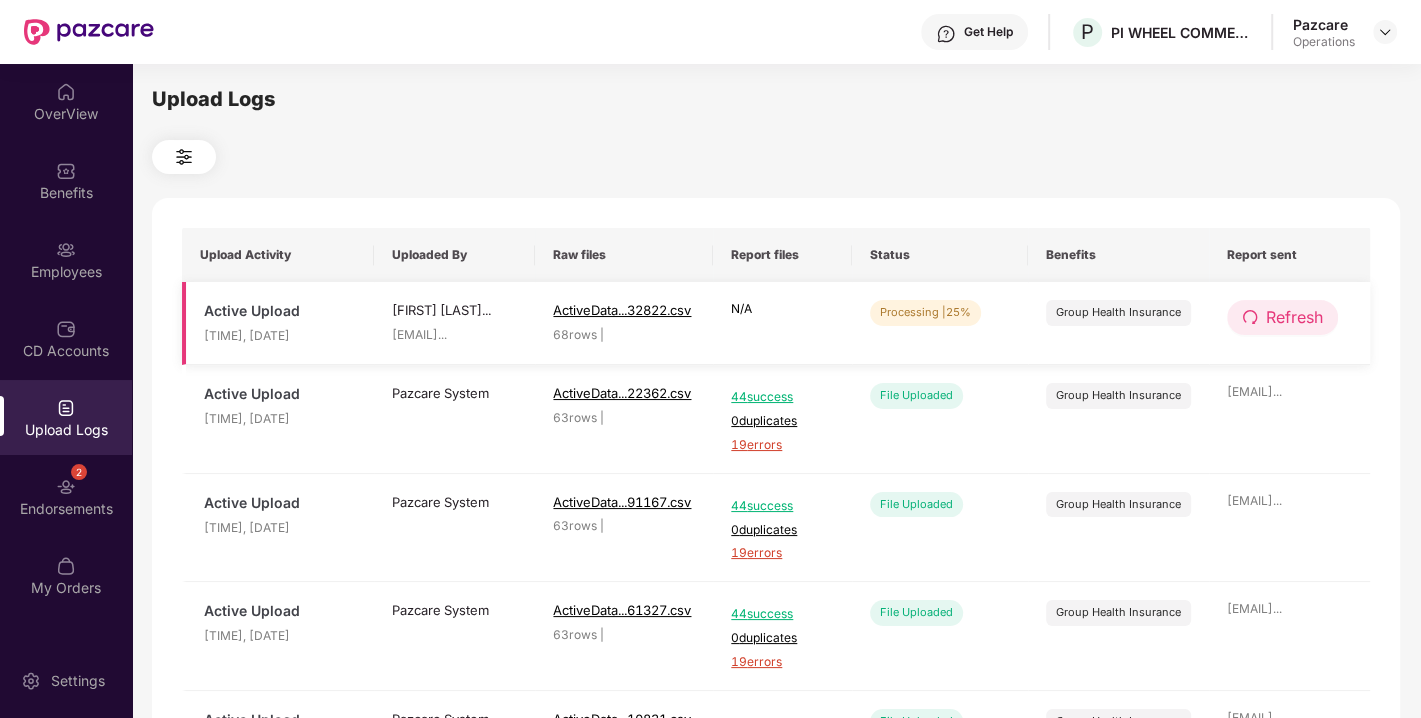 click on "Refresh" at bounding box center (1282, 317) 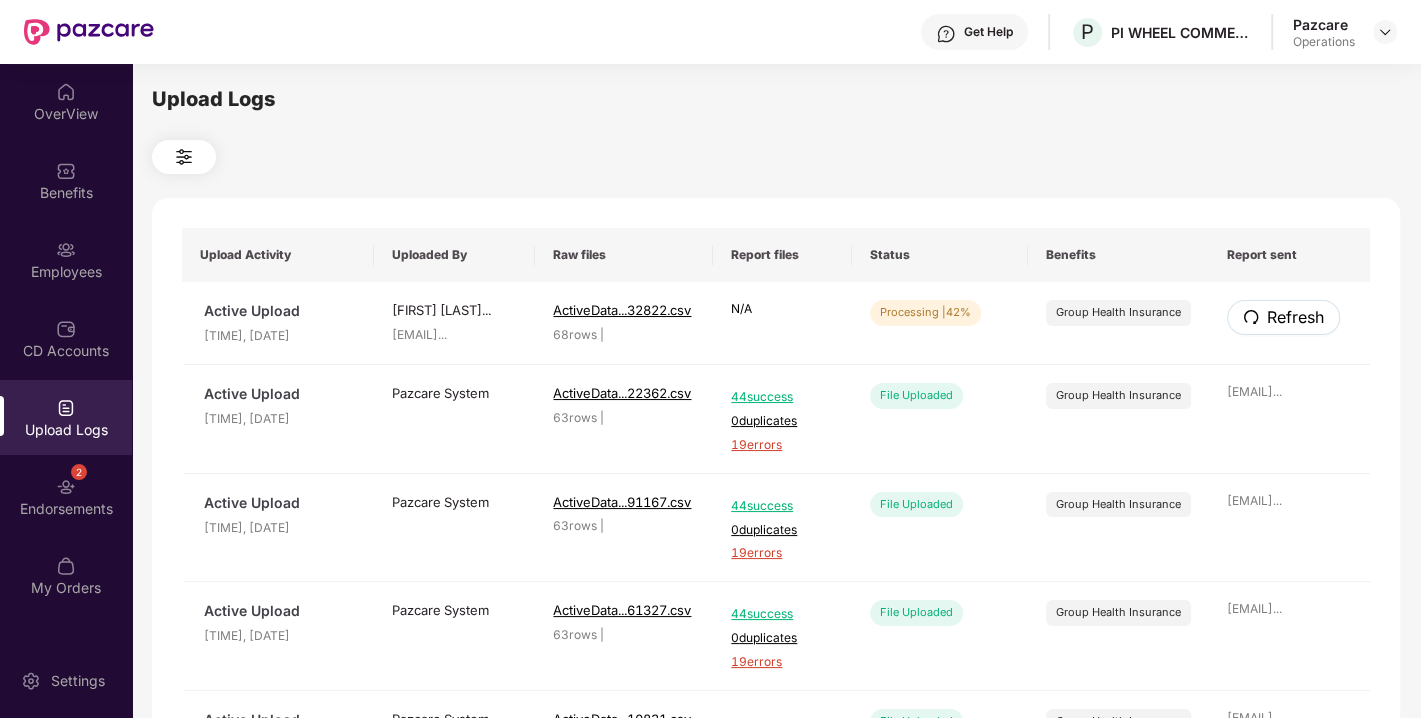 click on "Refresh" at bounding box center [1283, 317] 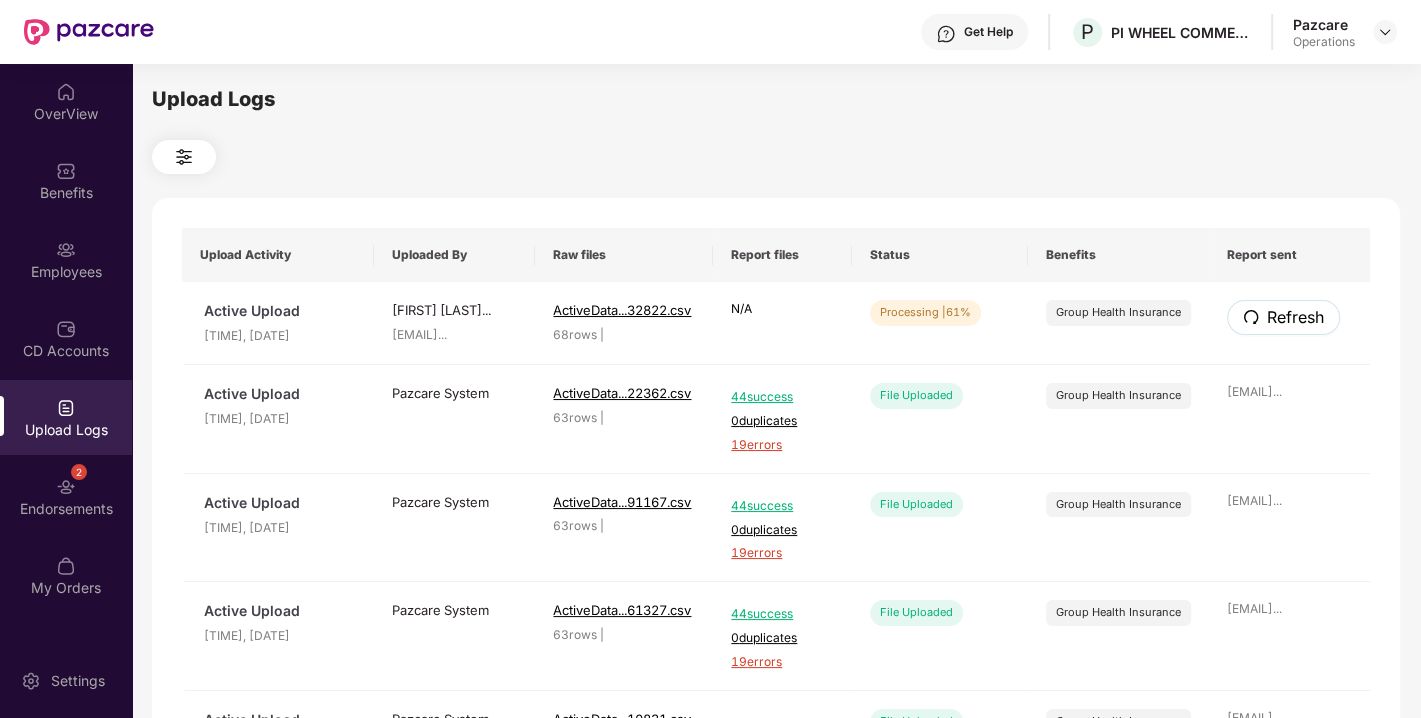 click on "Refresh" at bounding box center [1283, 317] 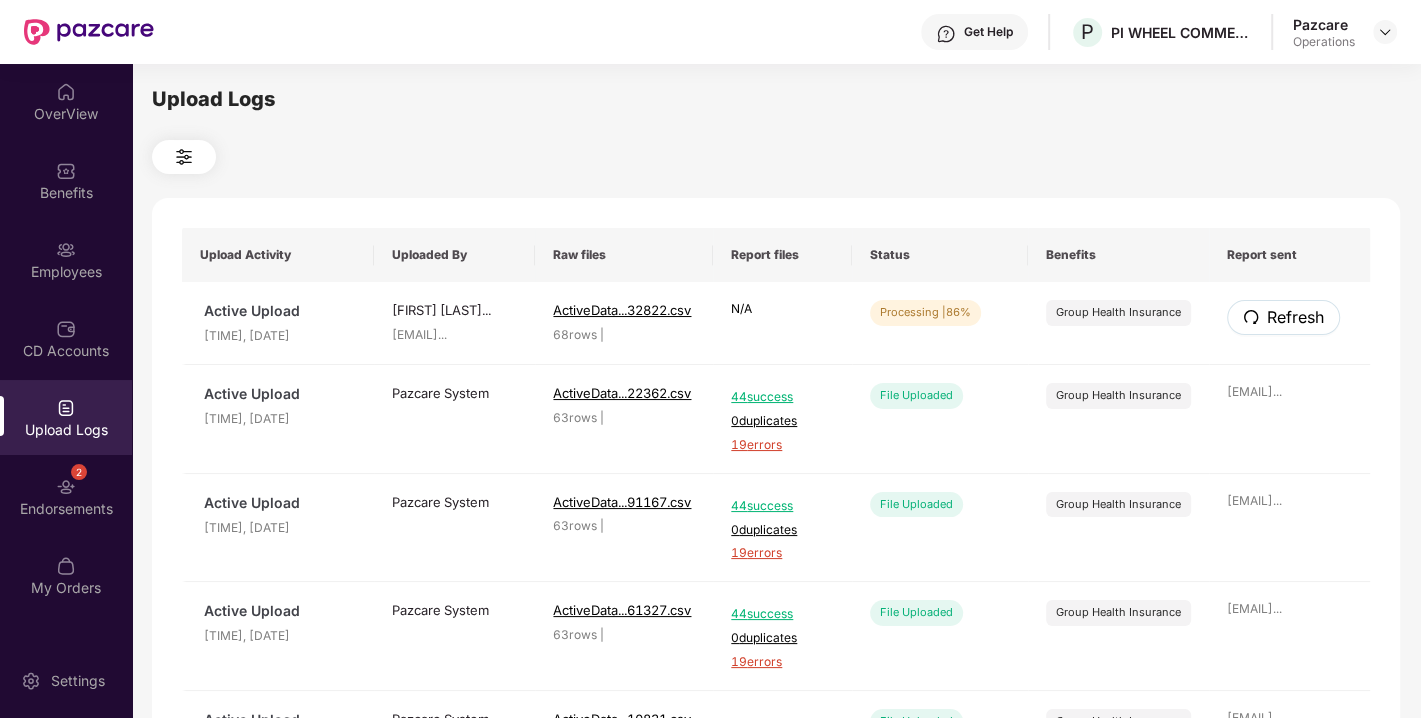 click on "Refresh" at bounding box center (1283, 317) 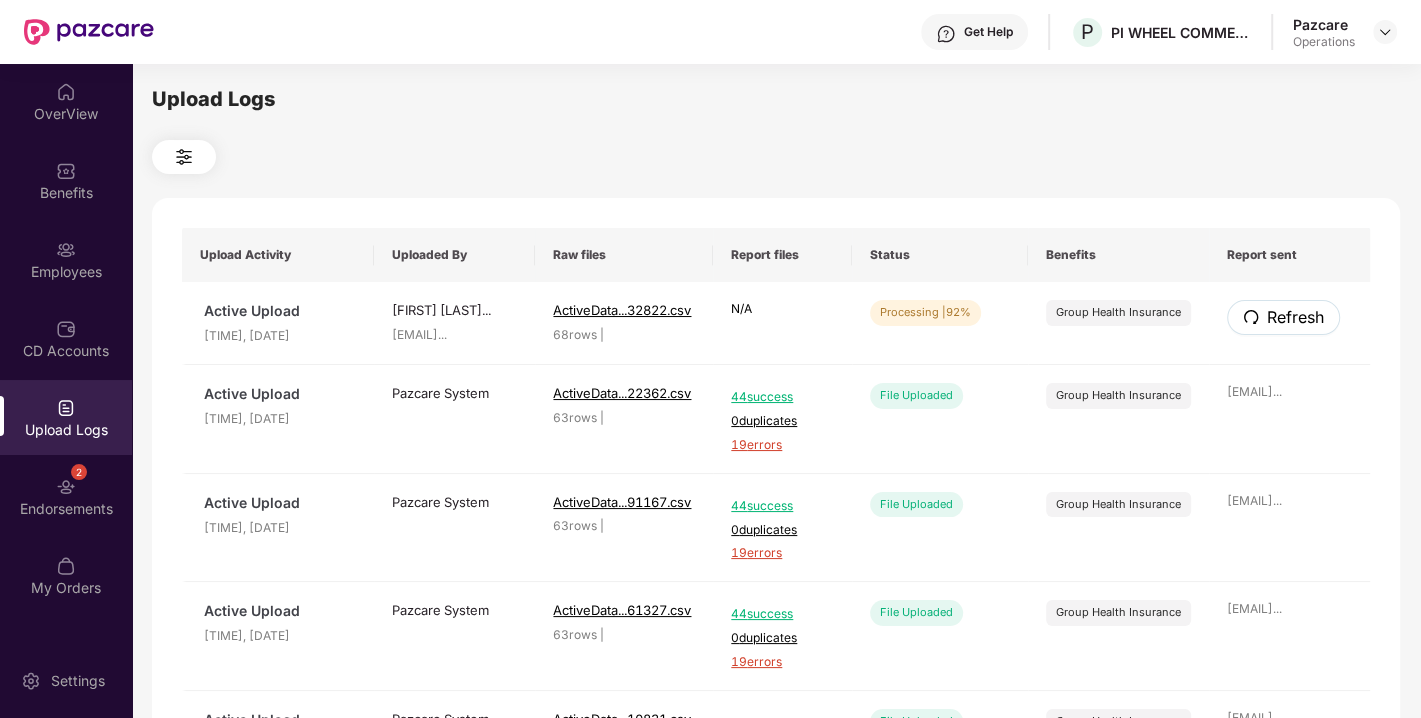 click on "Refresh" at bounding box center (1283, 317) 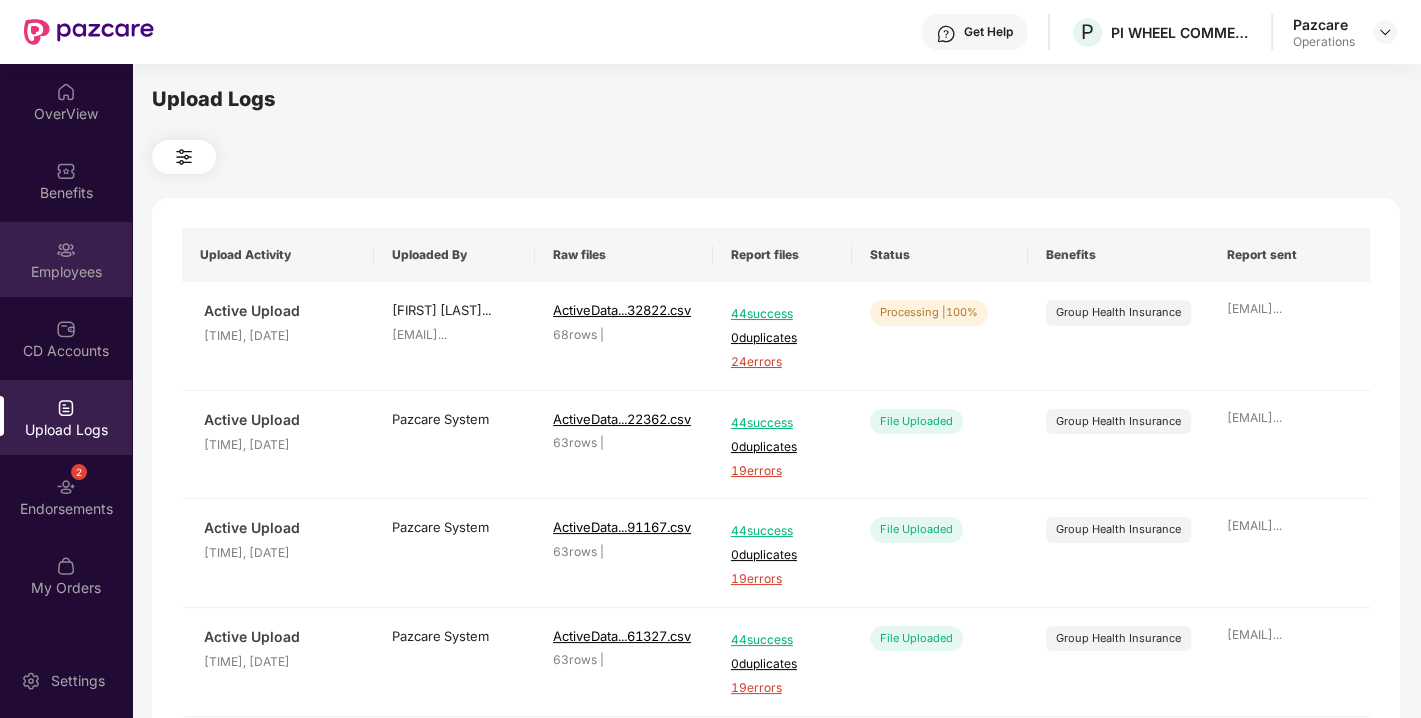 click on "Employees" at bounding box center (66, 272) 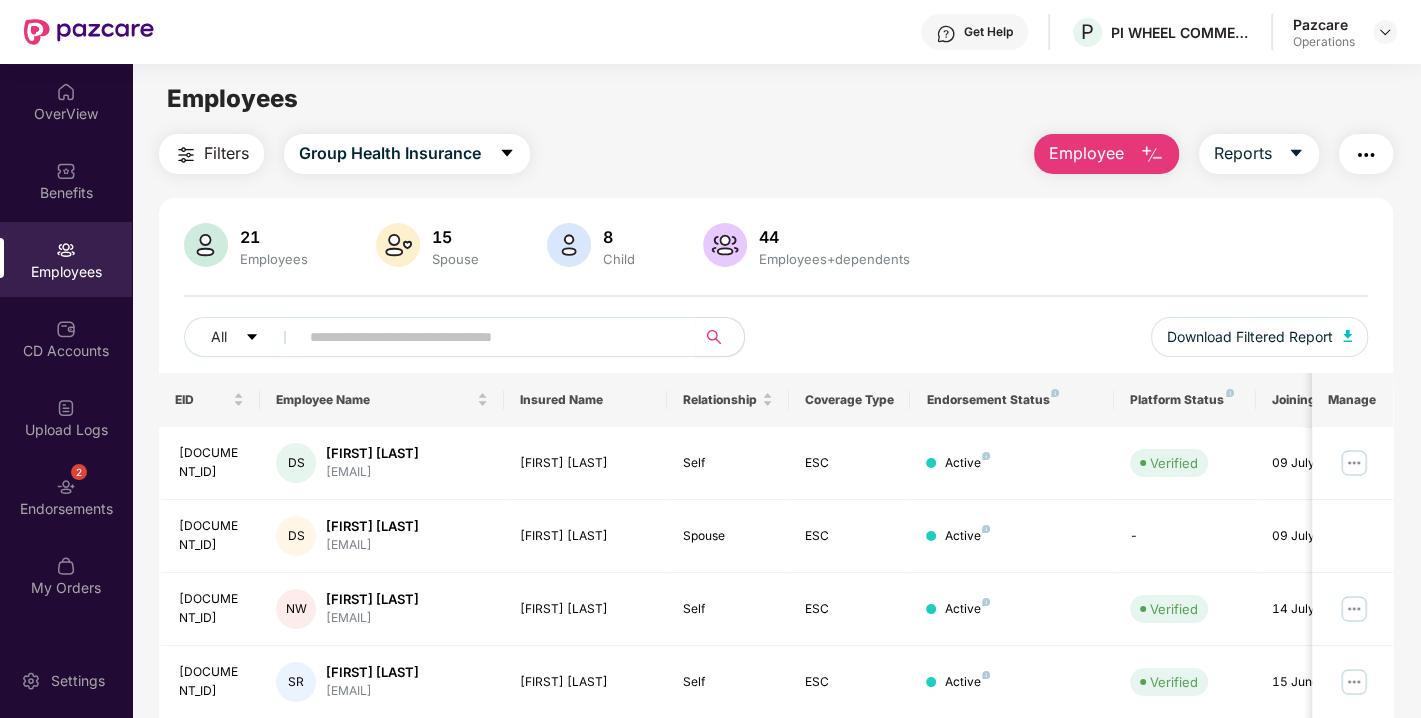click on "Filters" at bounding box center (211, 154) 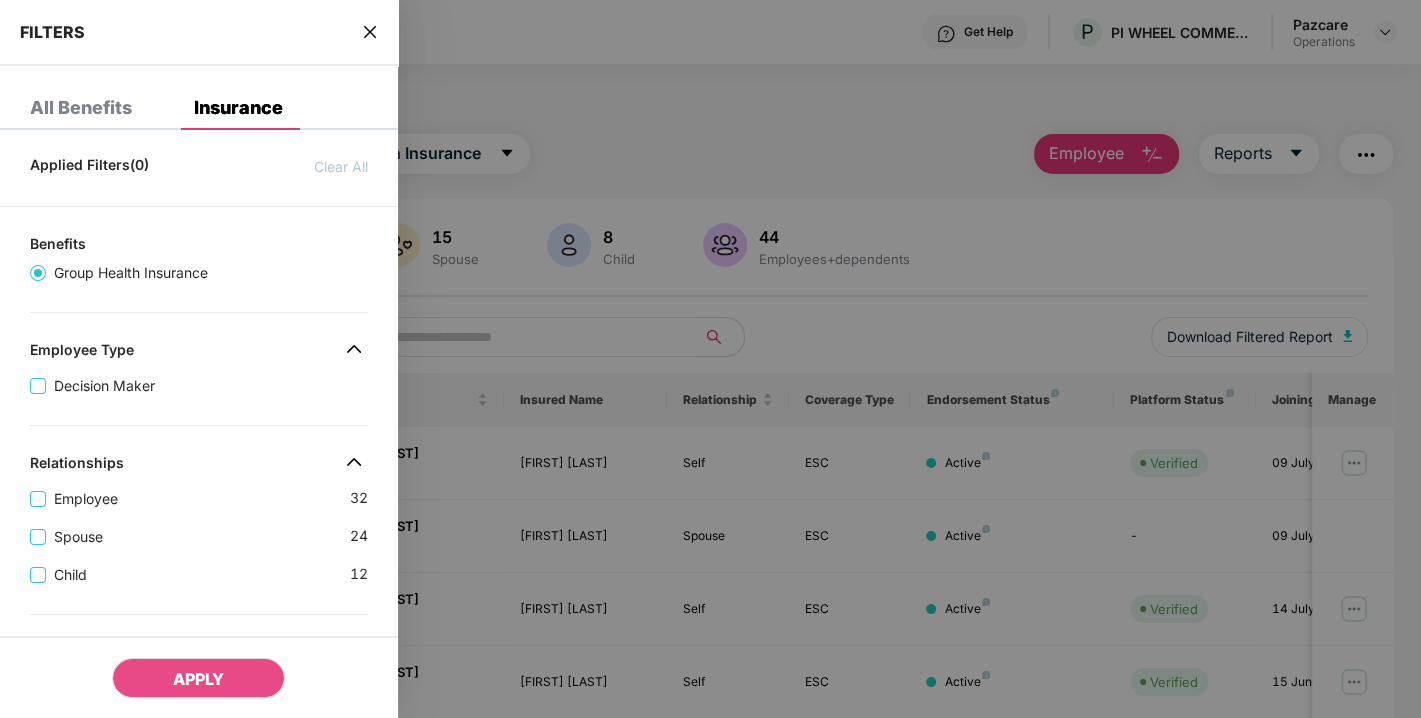 scroll, scrollTop: 553, scrollLeft: 0, axis: vertical 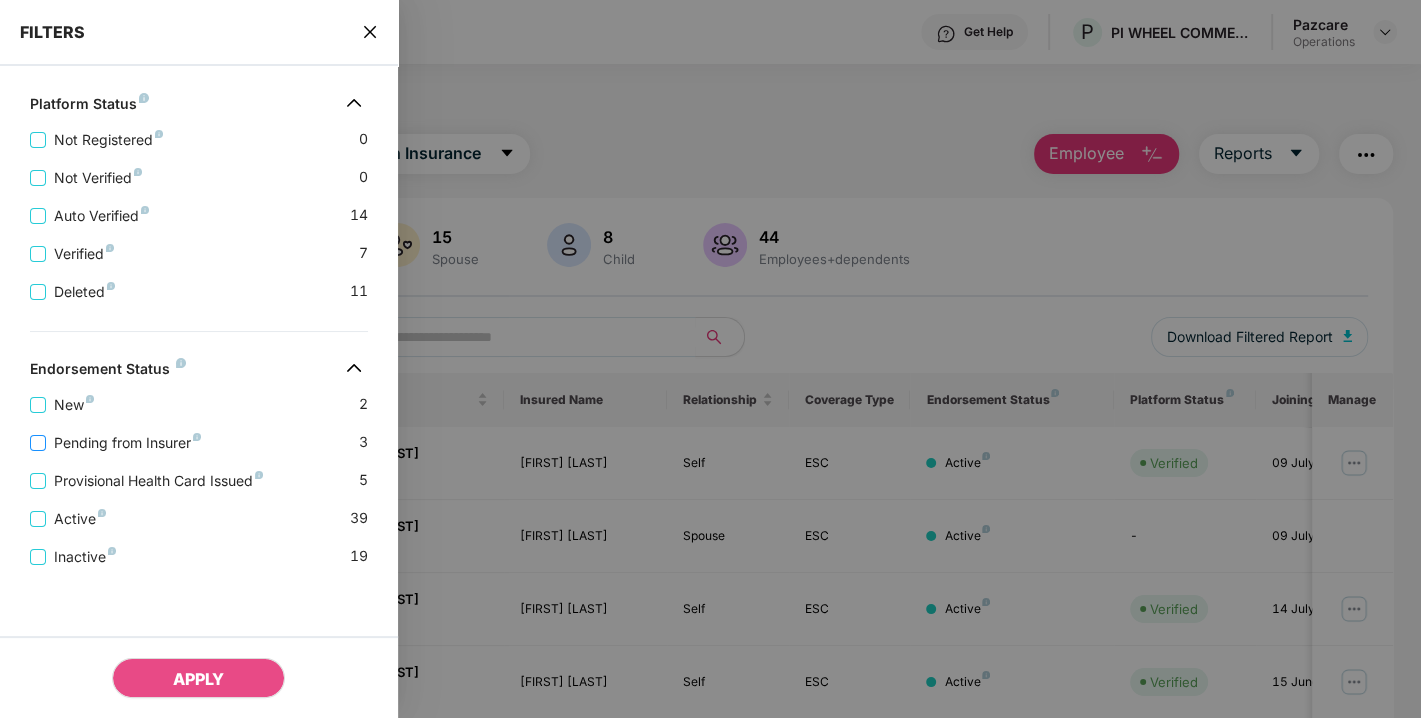 click on "Pending from Insurer" at bounding box center (127, 443) 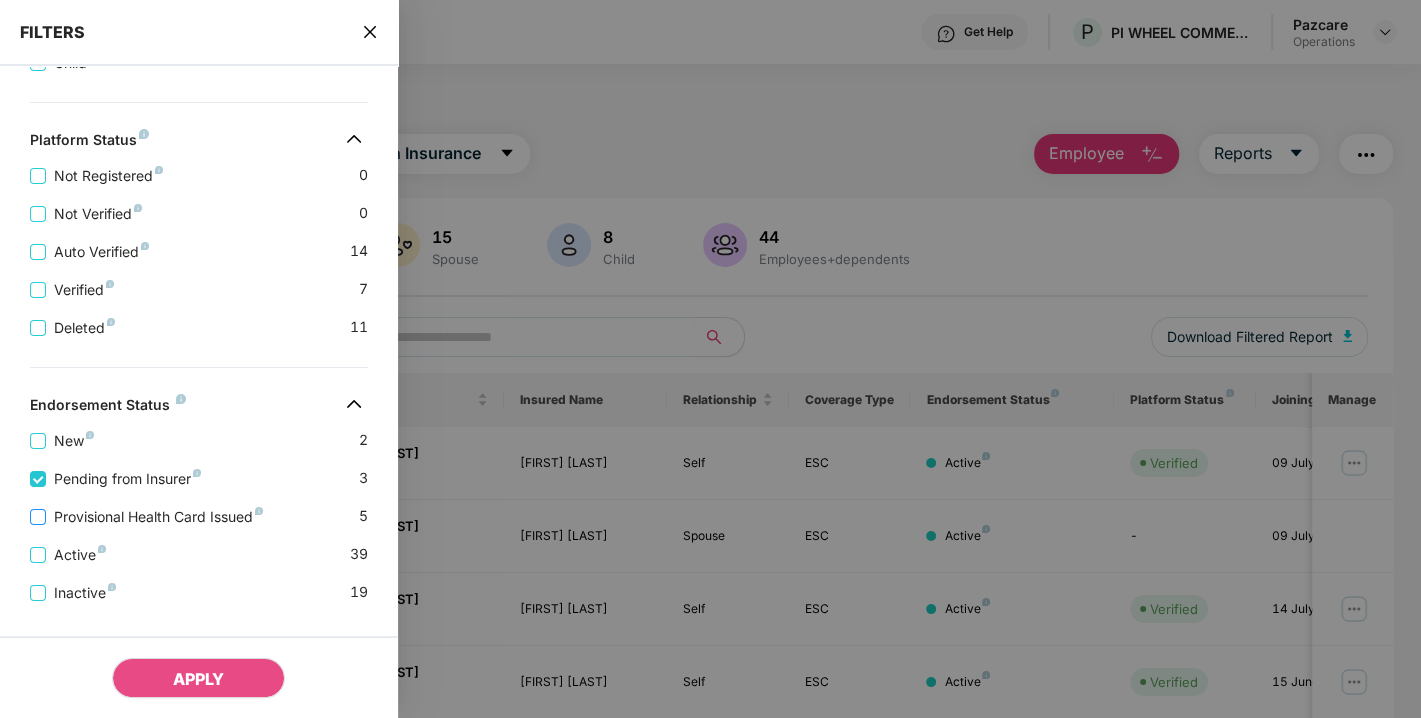 click on "Provisional Health Card Issued" at bounding box center (158, 517) 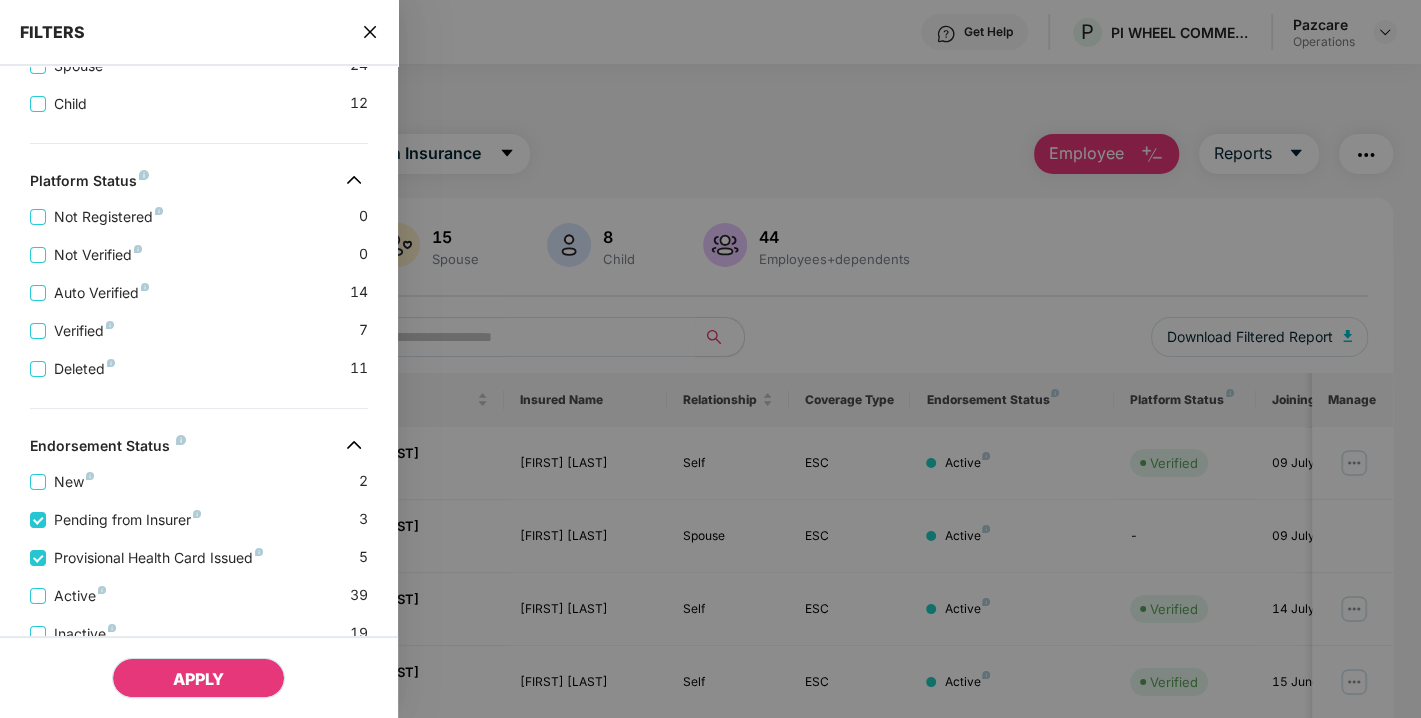 click on "APPLY" at bounding box center [198, 679] 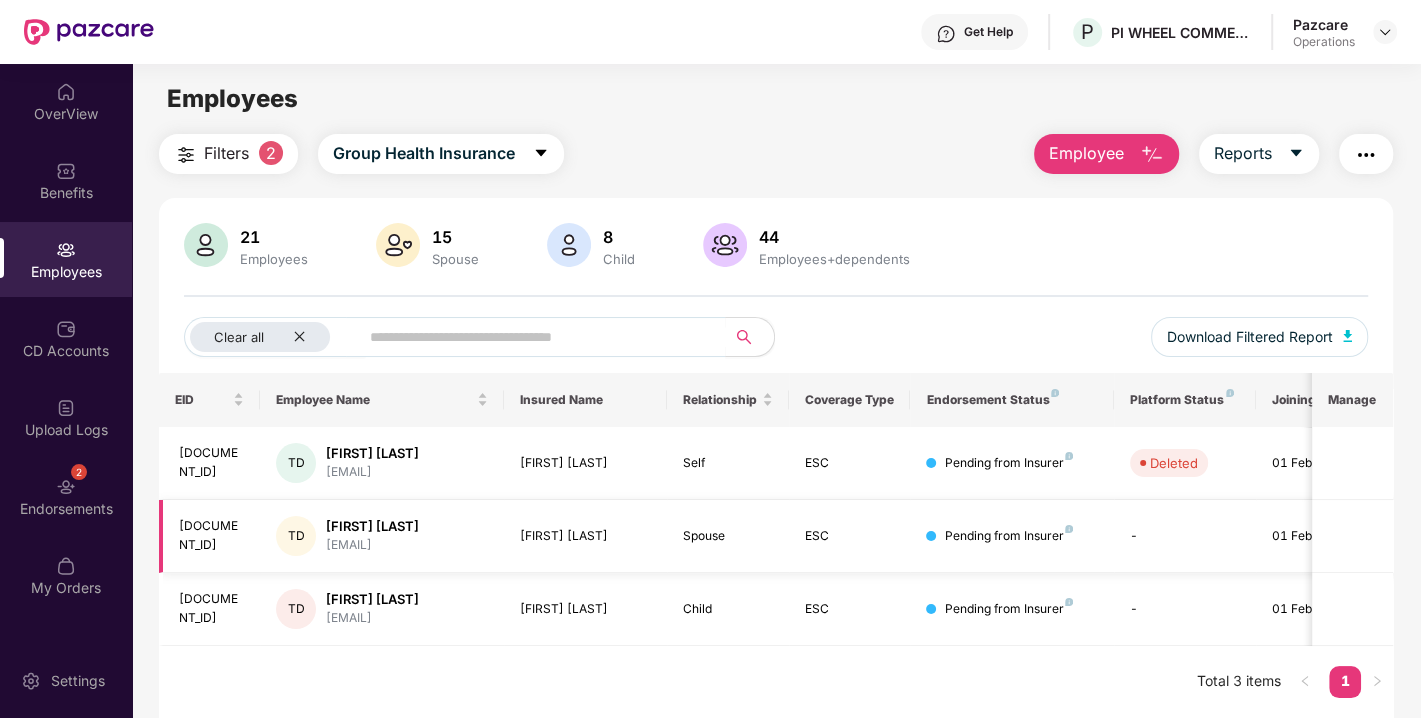 scroll, scrollTop: 0, scrollLeft: 0, axis: both 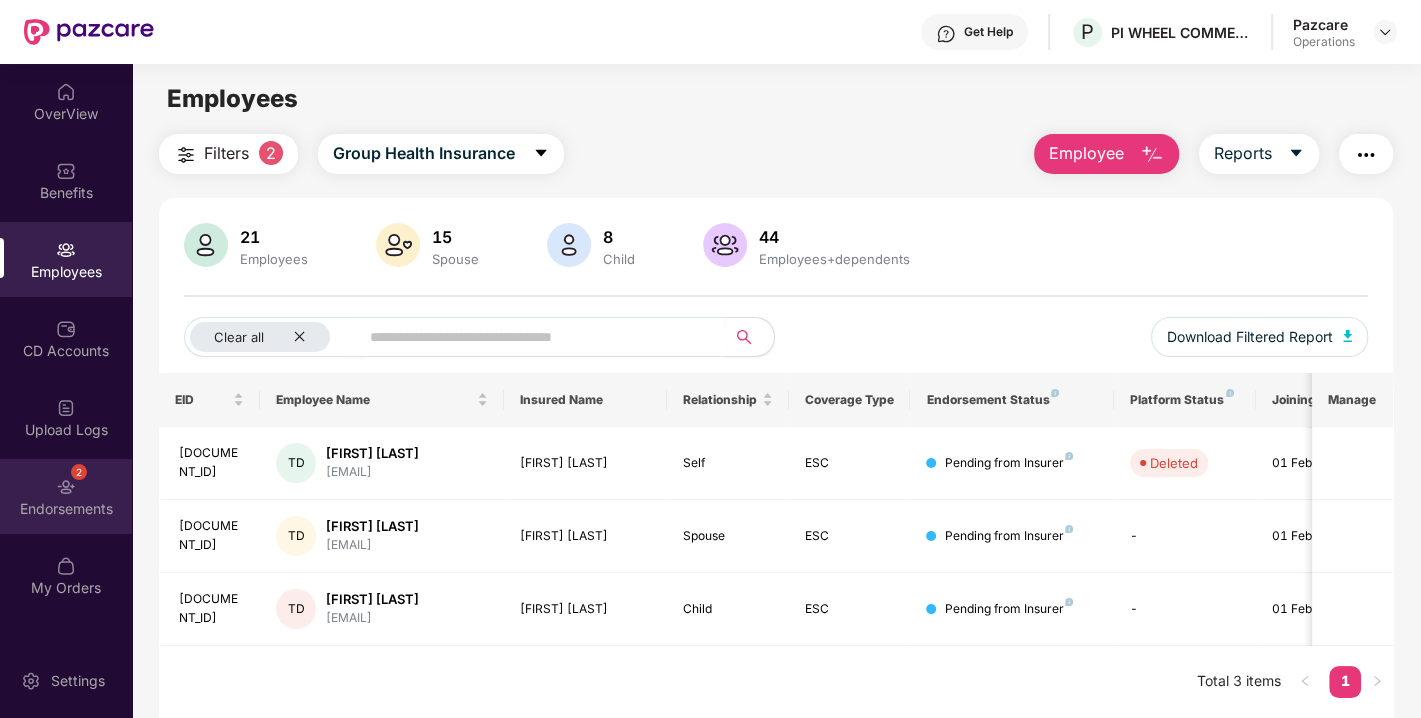 click on "Endorsements" at bounding box center (66, 509) 